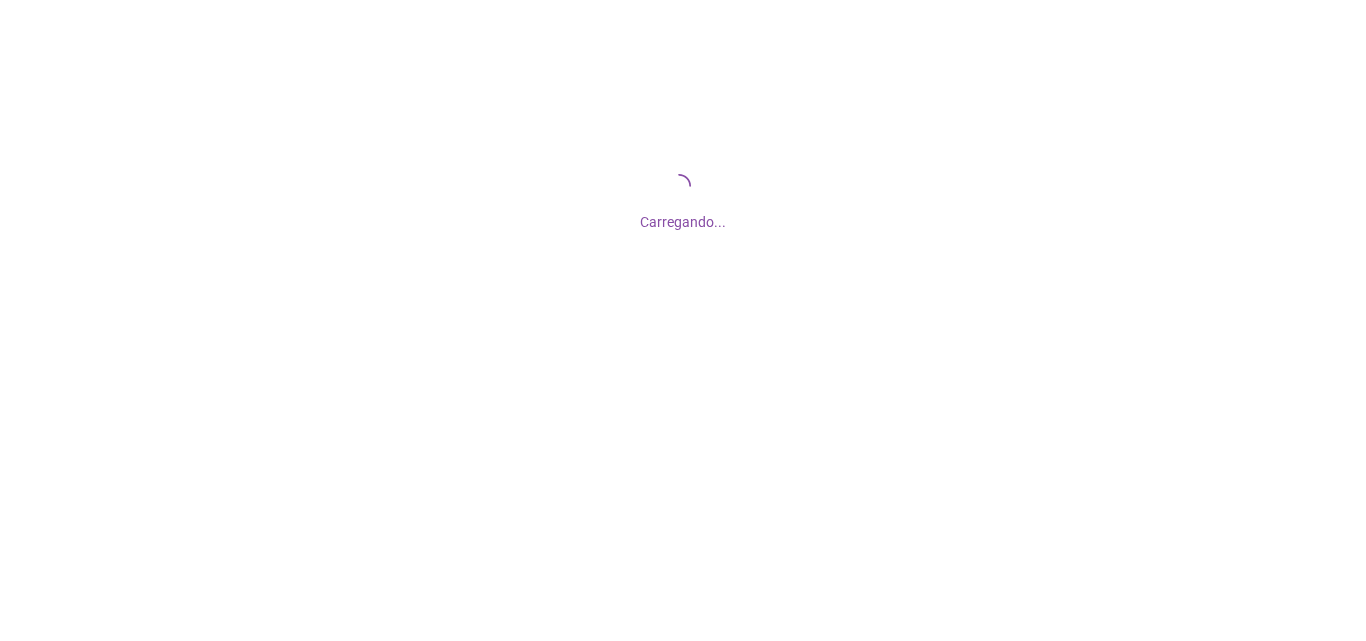 scroll, scrollTop: 0, scrollLeft: 0, axis: both 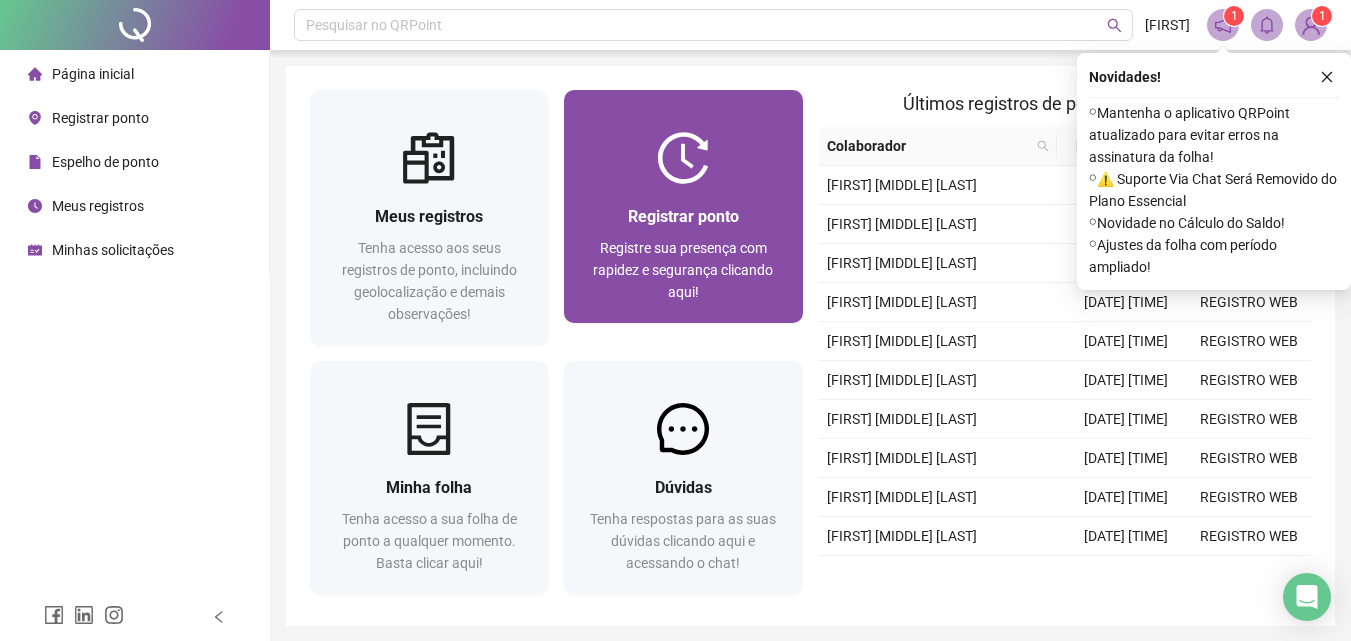 click on "Registrar ponto" at bounding box center [683, 216] 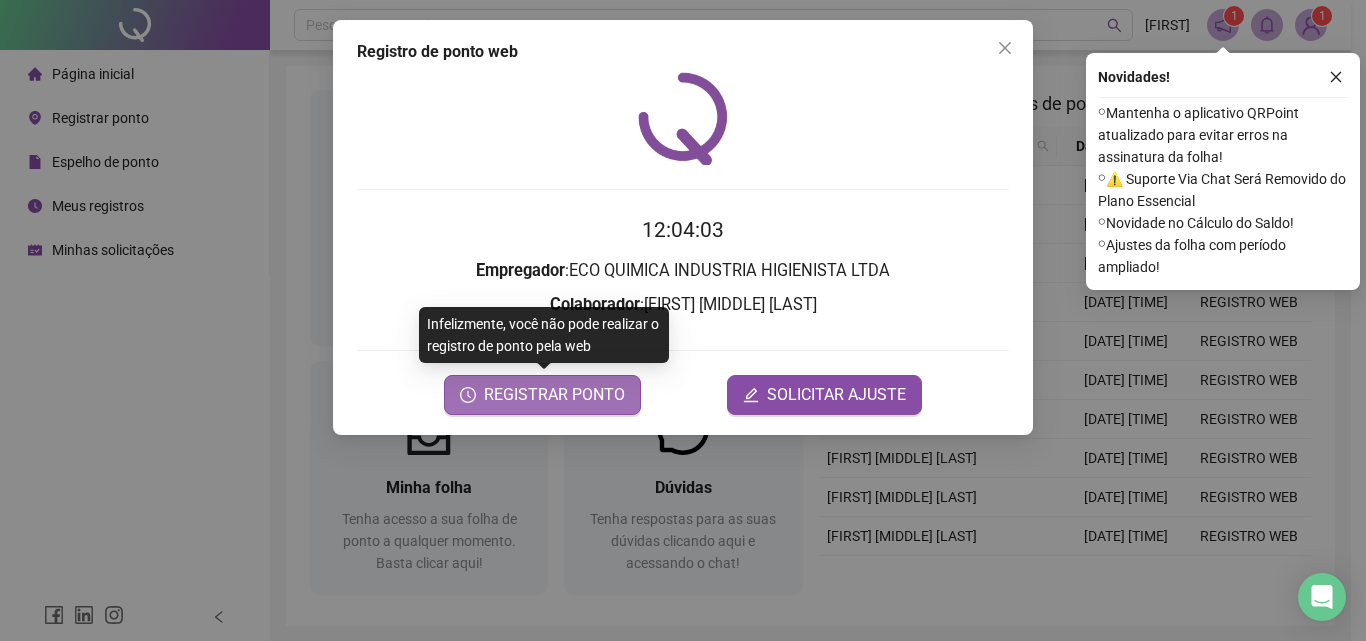 click on "REGISTRAR PONTO" at bounding box center (542, 395) 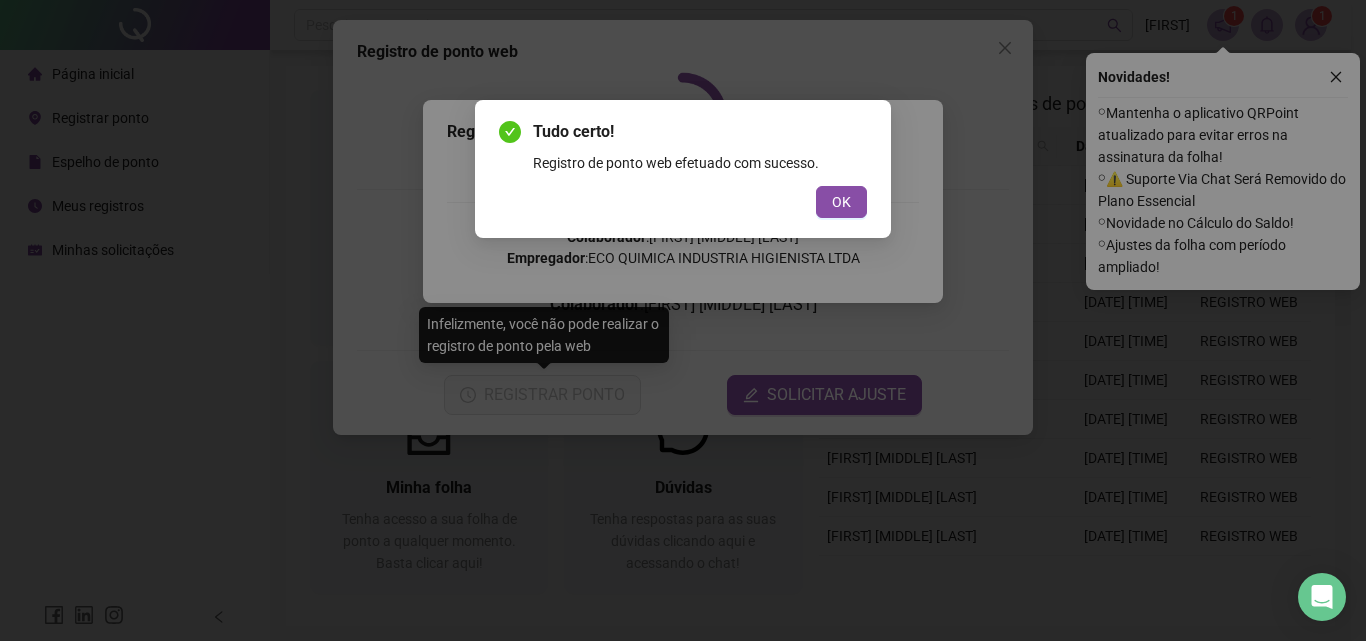 drag, startPoint x: 839, startPoint y: 192, endPoint x: 937, endPoint y: 124, distance: 119.28118 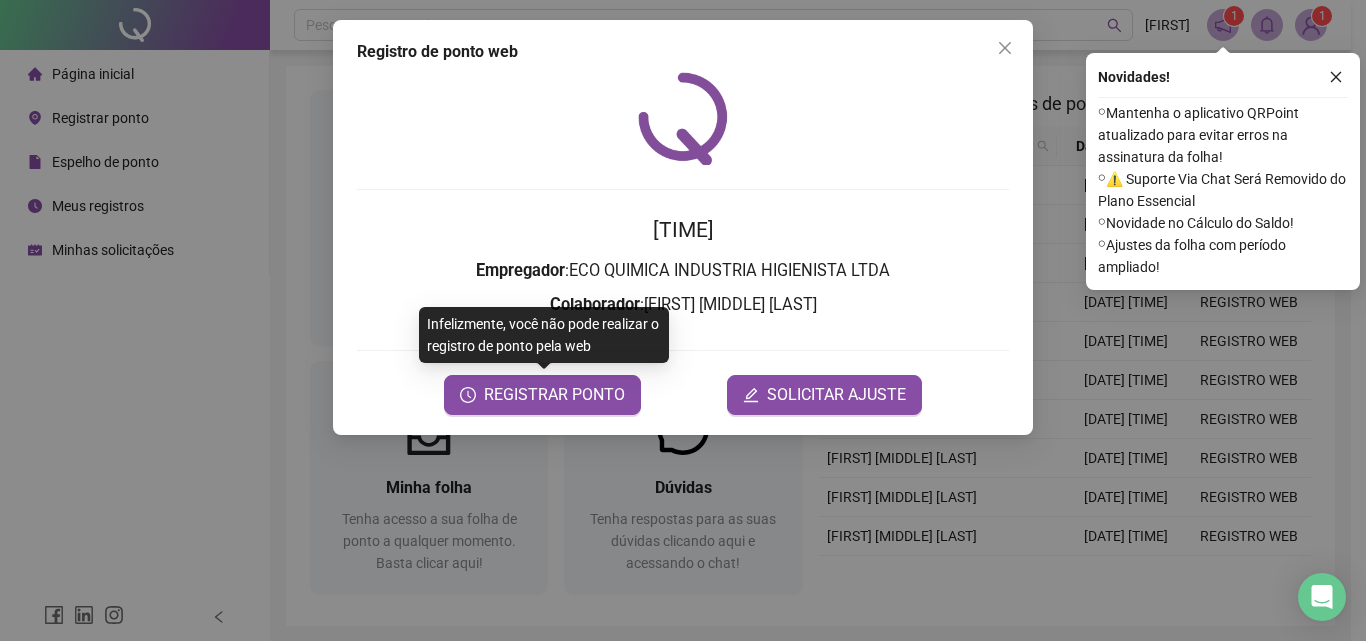 click on "Registro de ponto web 12:04:08 Empregador :  ECO QUIMICA INDUSTRIA HIGIENISTA LTDA Colaborador :  MICHEL AUGUSTO SOARES DE LIMA  REGISTRAR PONTO SOLICITAR AJUSTE" at bounding box center [683, 320] 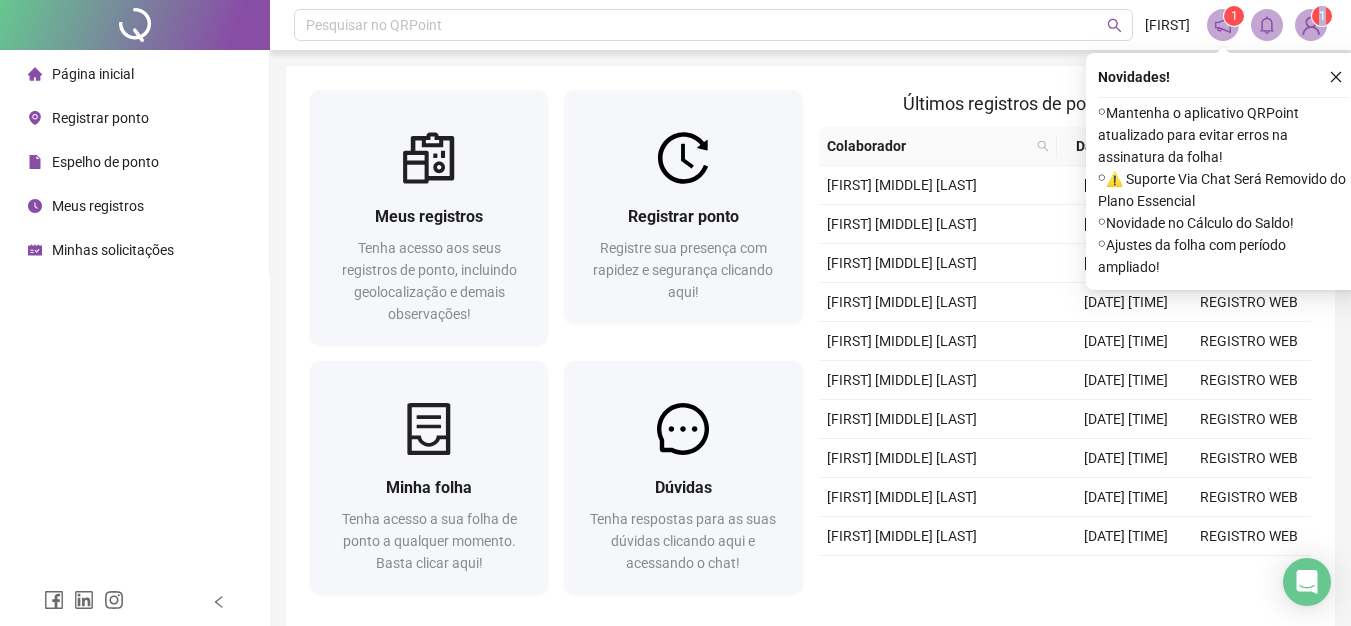 click on "1" at bounding box center [1322, 16] 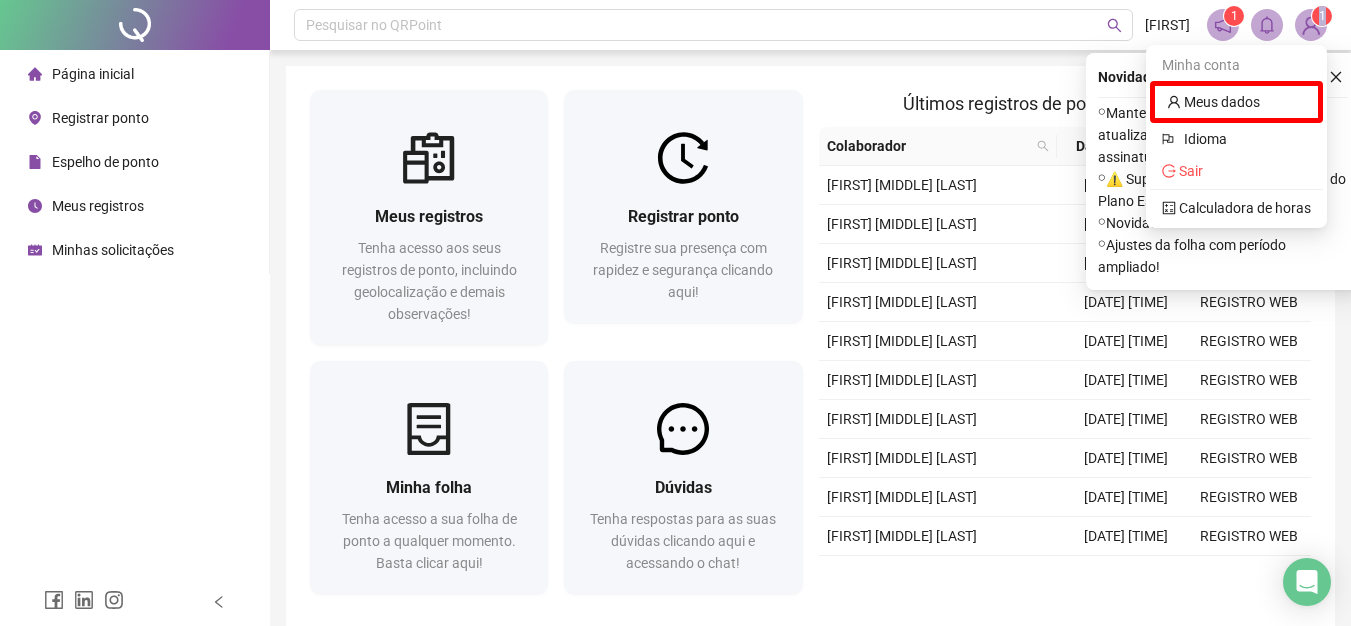 click on "Sair" at bounding box center (1236, 171) 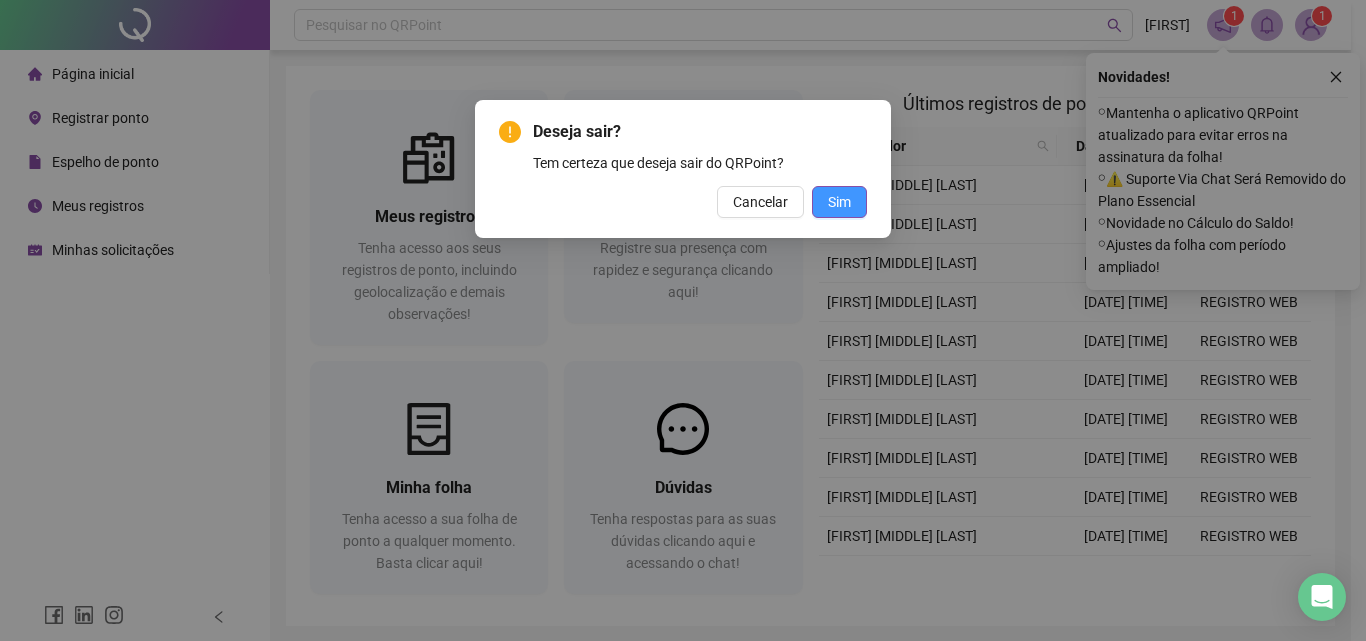 click on "Sim" at bounding box center (839, 202) 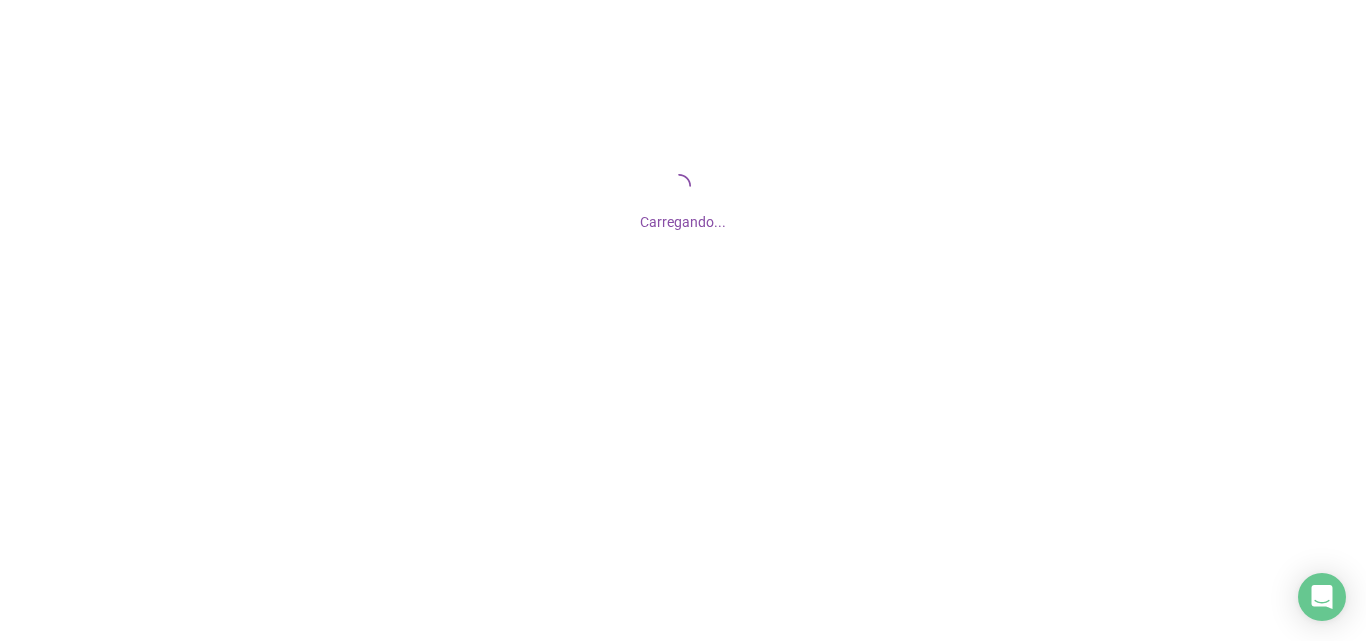scroll, scrollTop: 0, scrollLeft: 0, axis: both 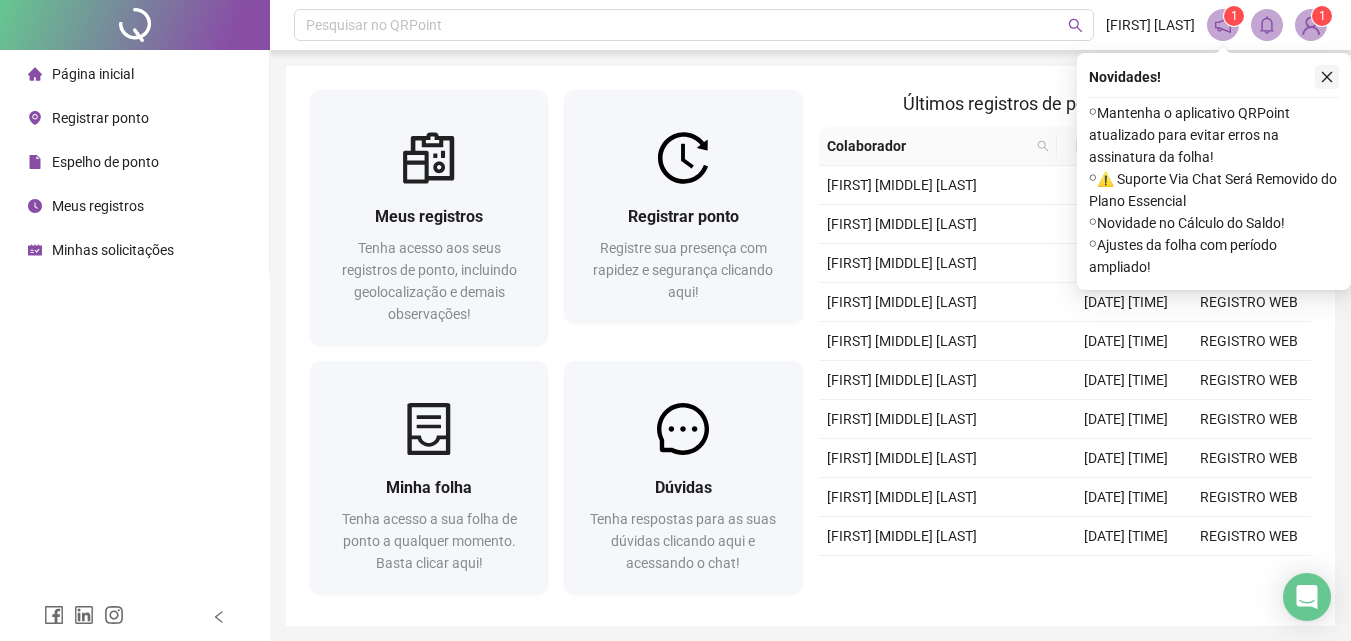 click 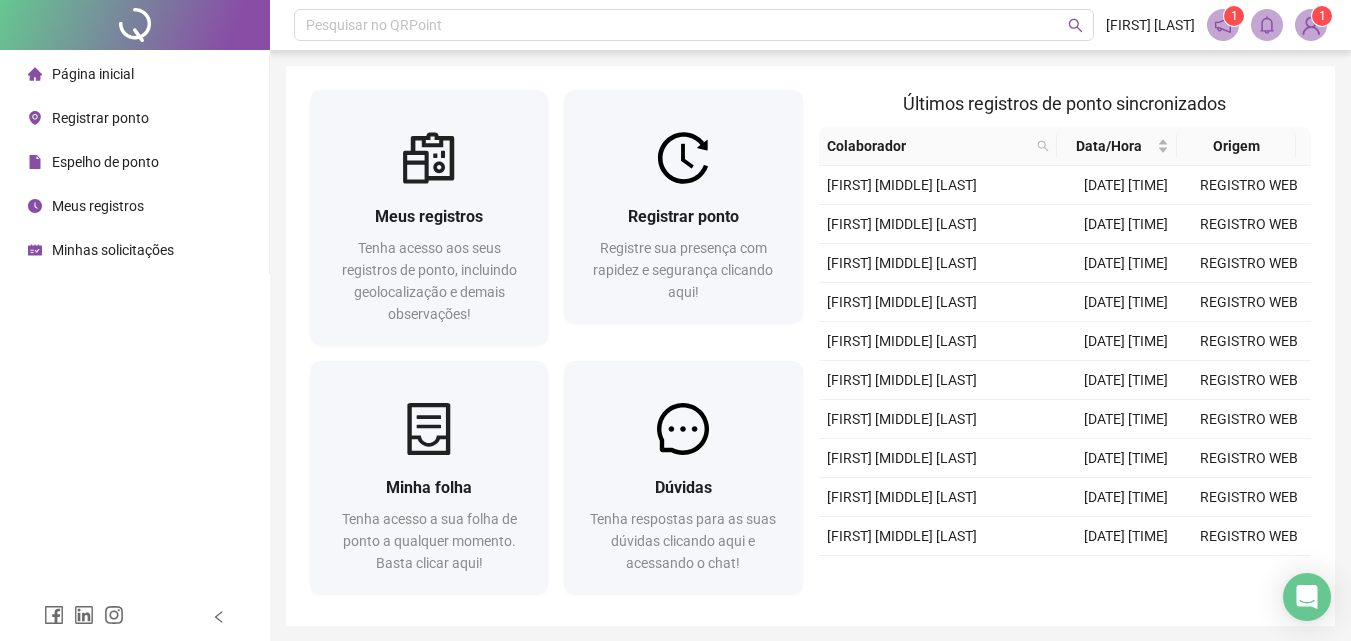 click on "1" at bounding box center (1234, 16) 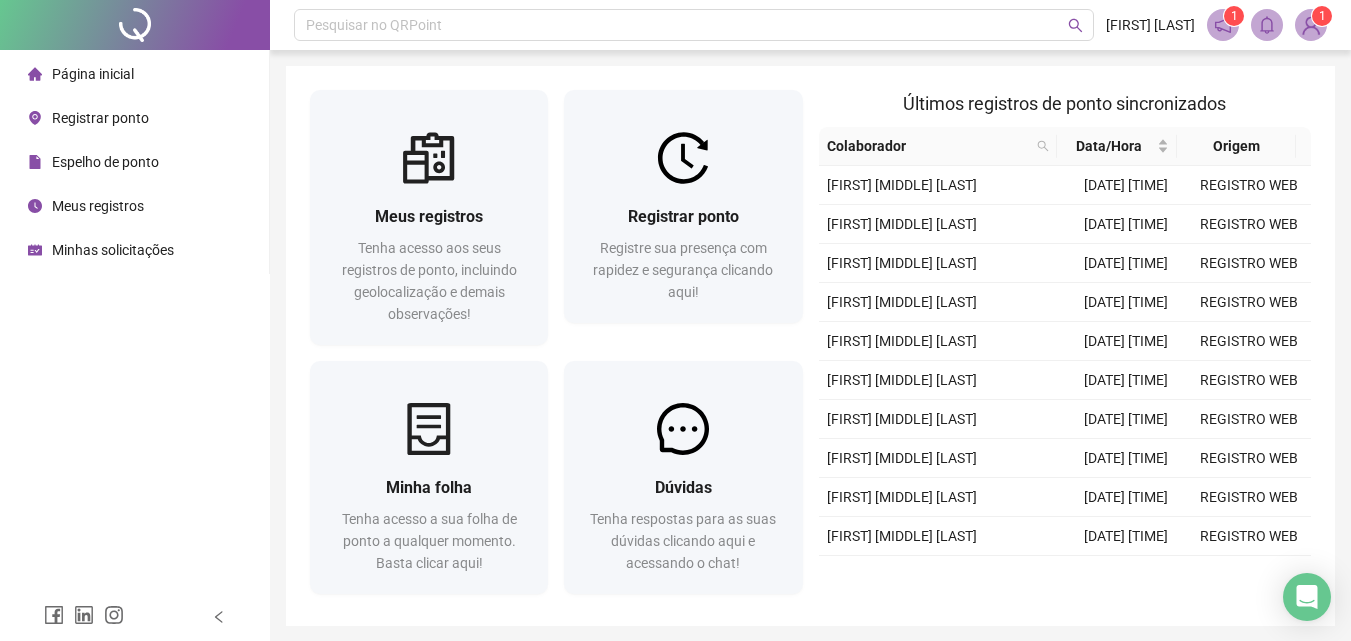 click on "1" at bounding box center [1234, 16] 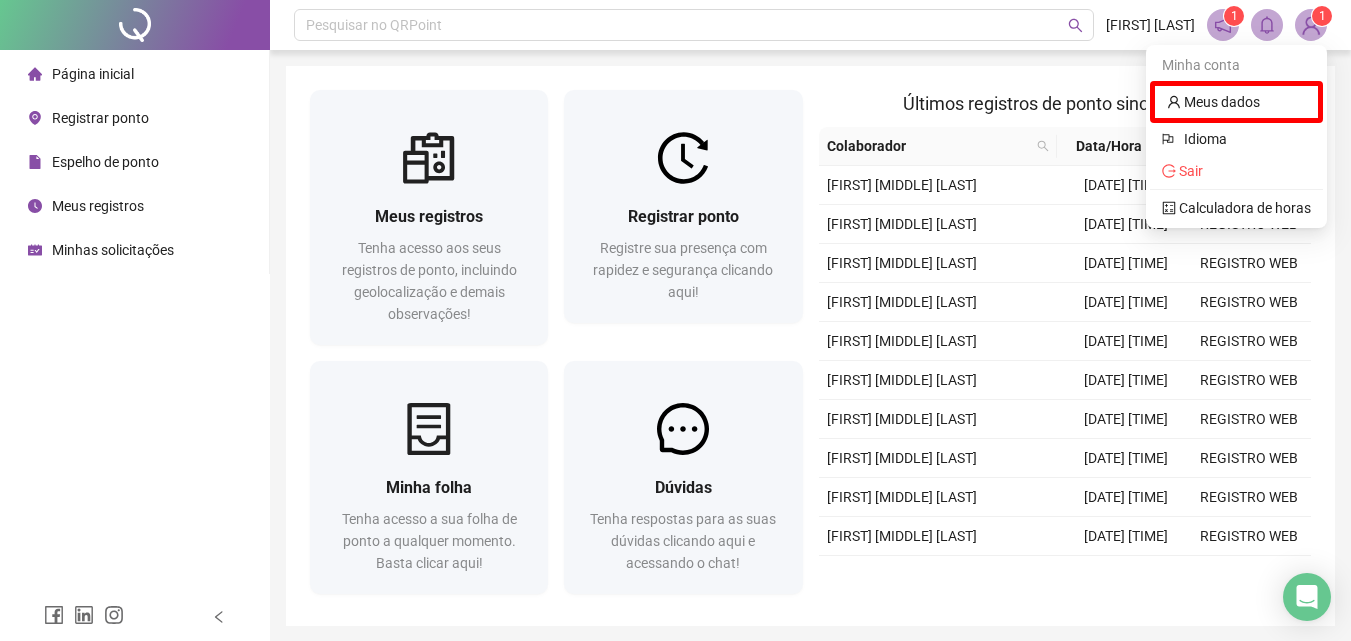 click at bounding box center [1311, 25] 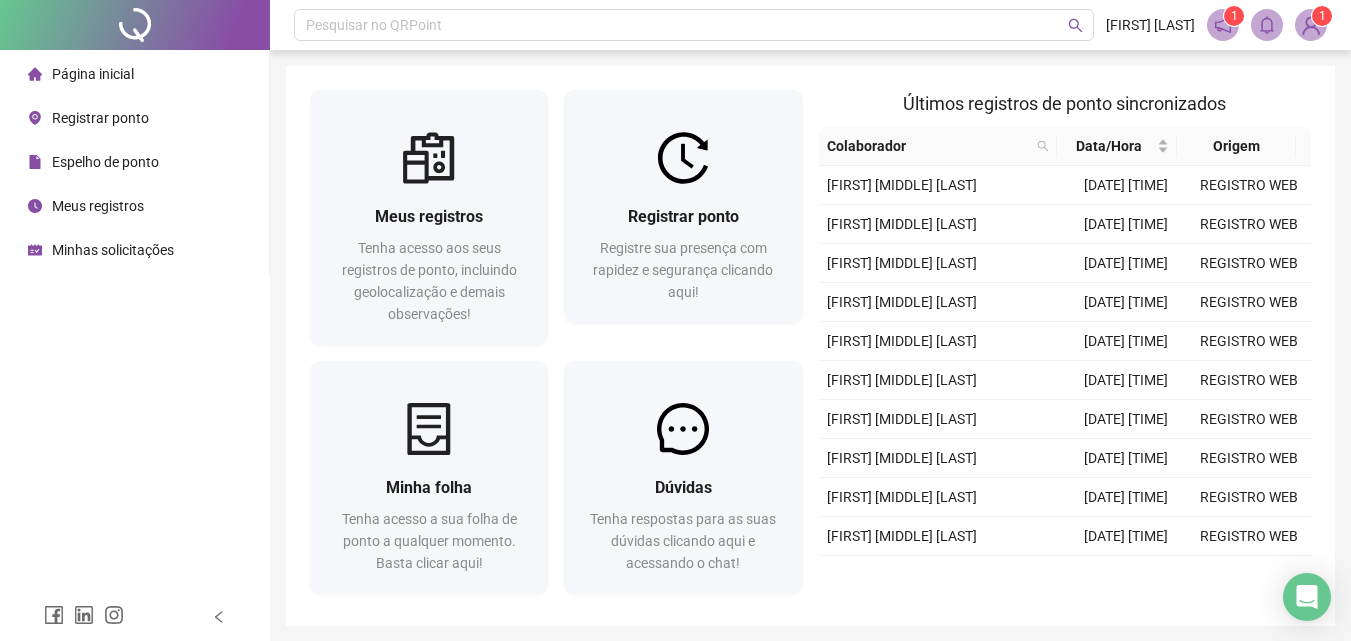 click on "1" at bounding box center [1234, 16] 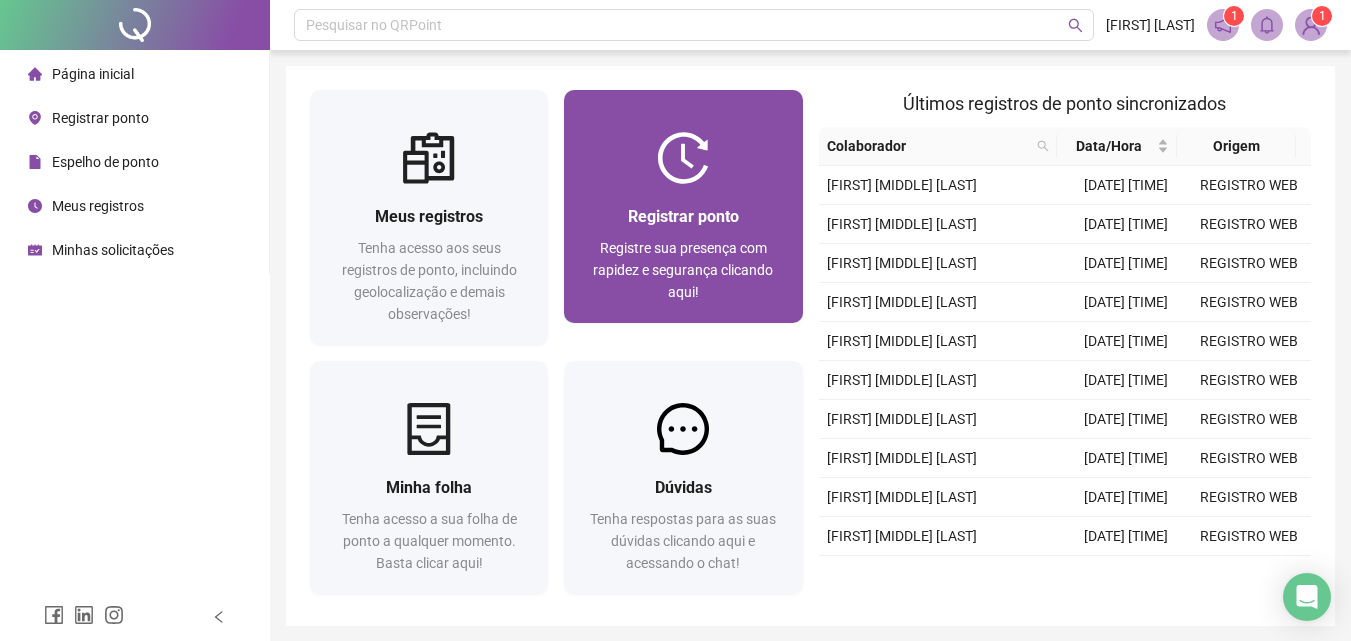 click on "Registrar ponto Registre sua presença com rapidez e segurança clicando aqui!" at bounding box center [683, 253] 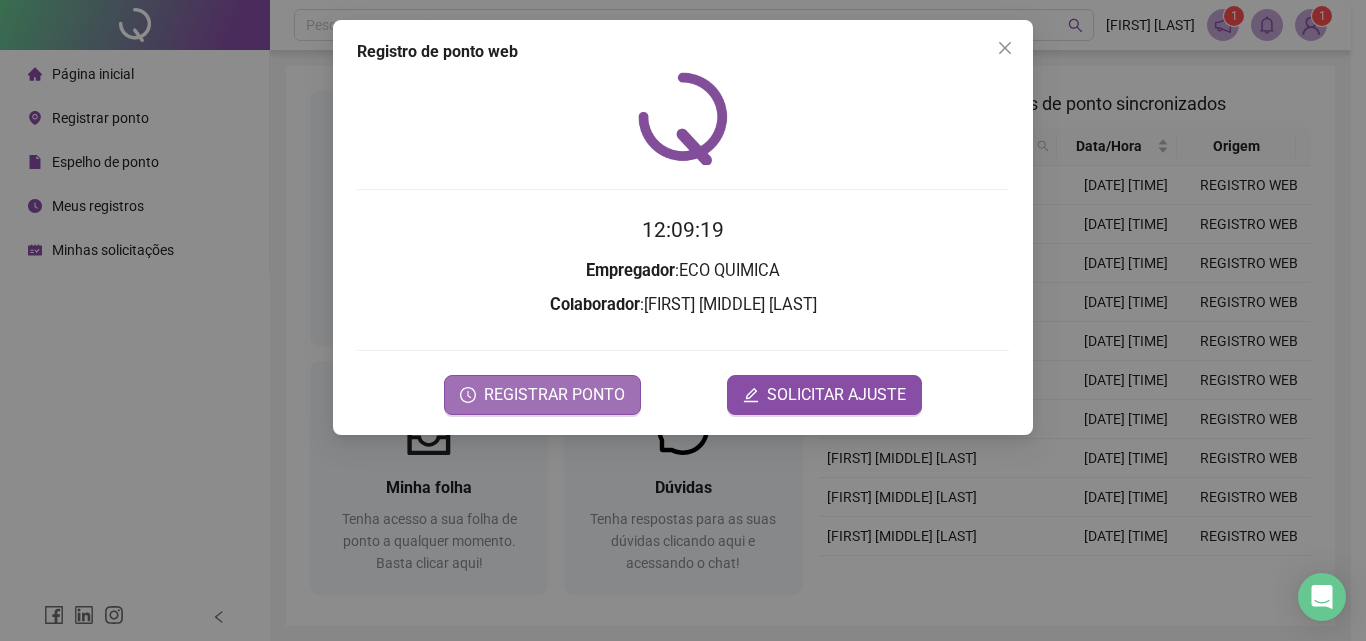 click on "REGISTRAR PONTO" at bounding box center [554, 395] 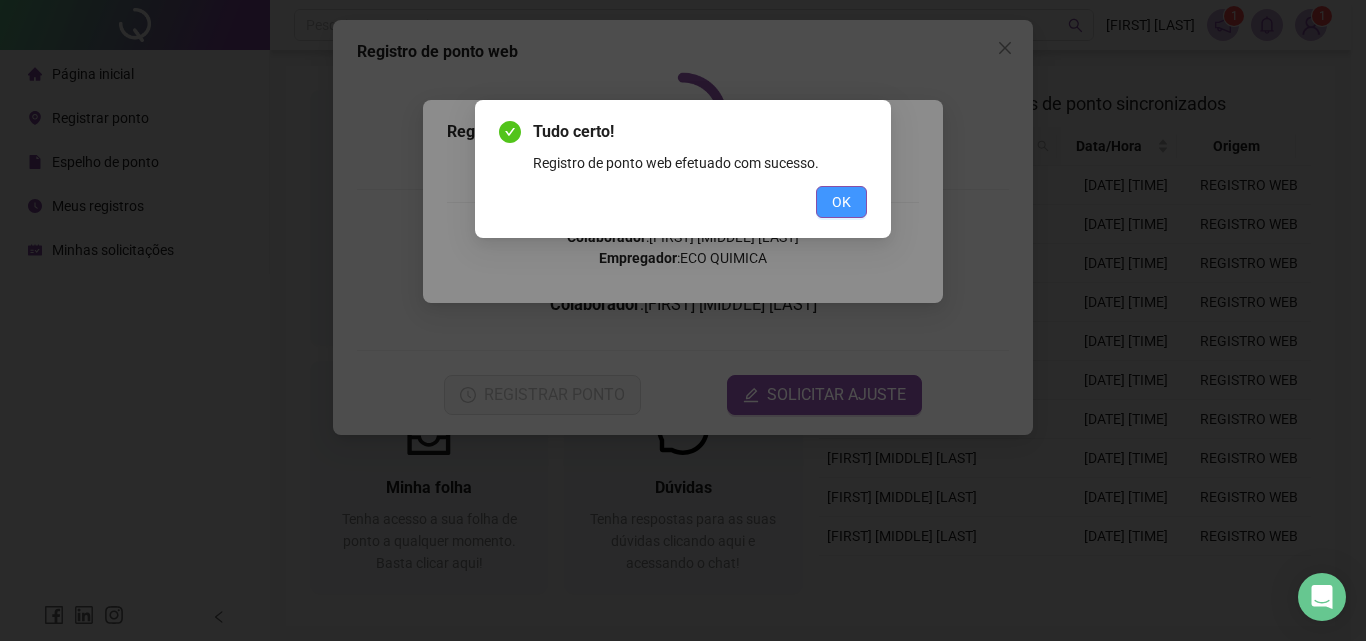 click on "OK" at bounding box center [841, 202] 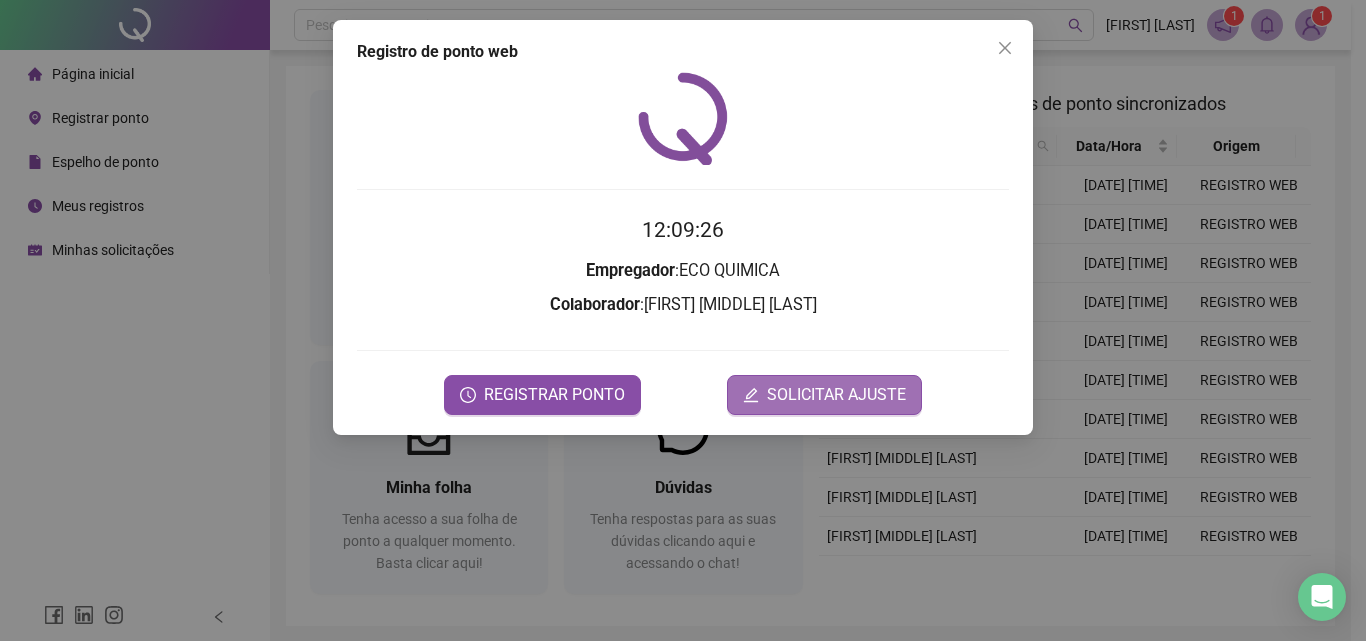 click on "SOLICITAR AJUSTE" at bounding box center [836, 395] 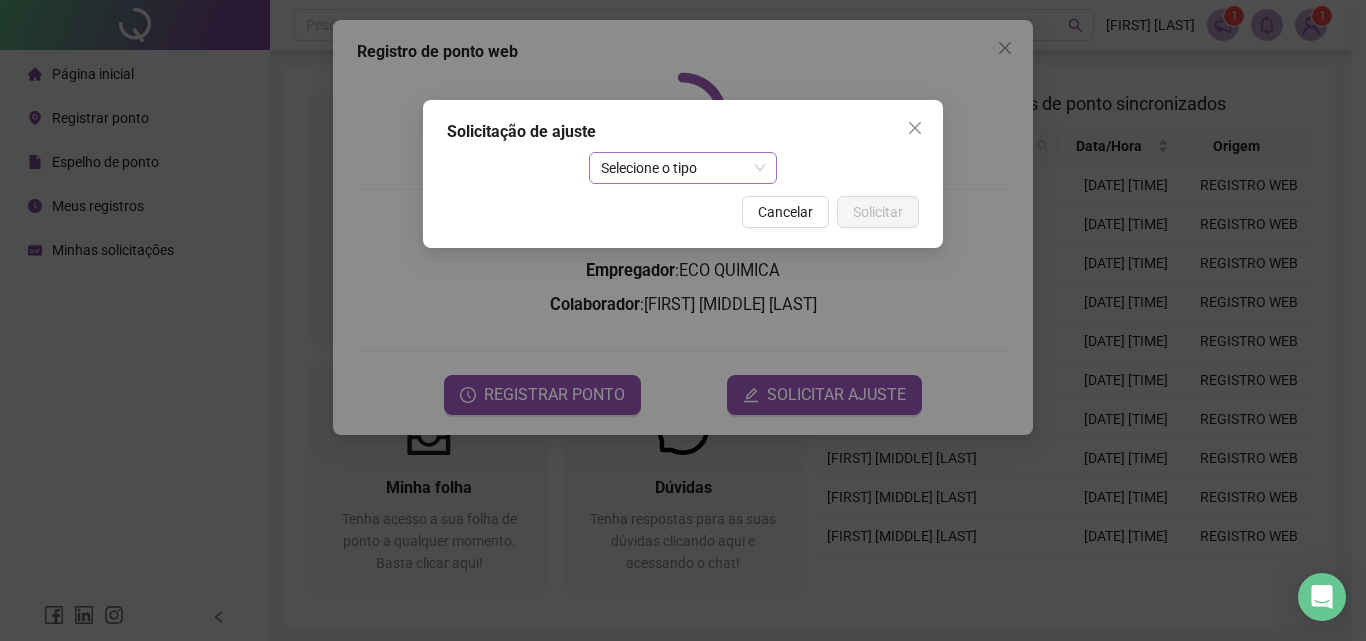 click on "Selecione o tipo" at bounding box center [683, 168] 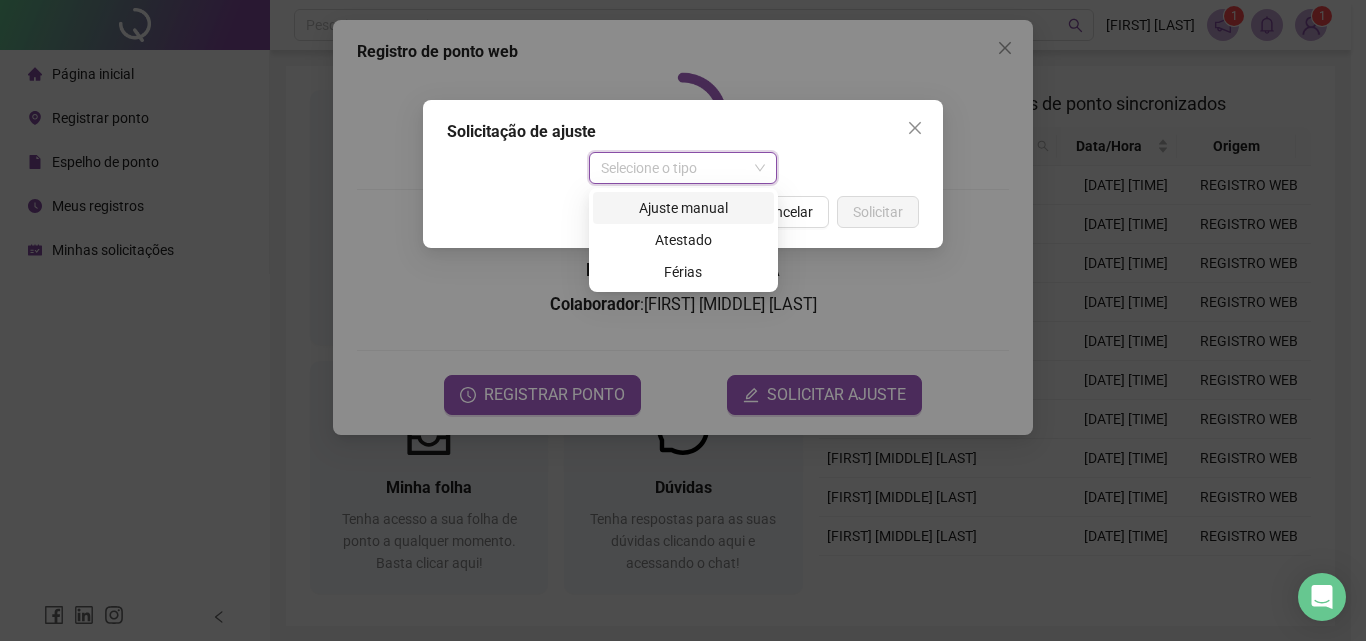 click on "Ajuste manual" at bounding box center [683, 208] 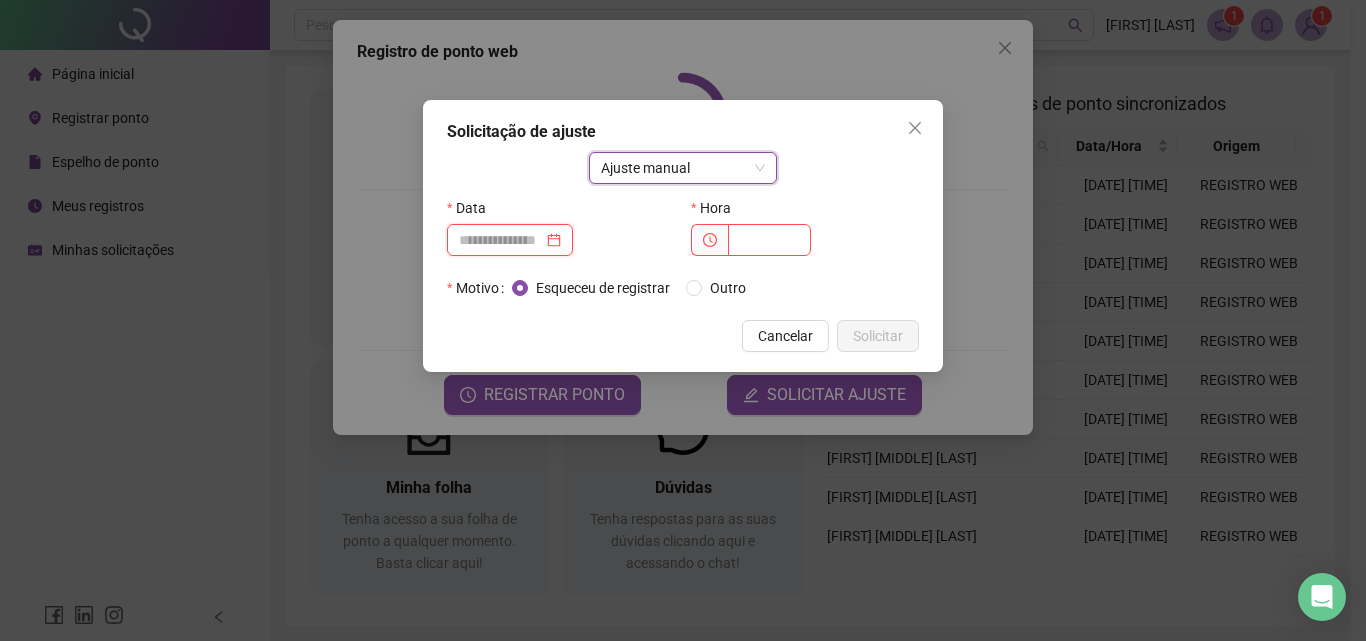 click at bounding box center (501, 240) 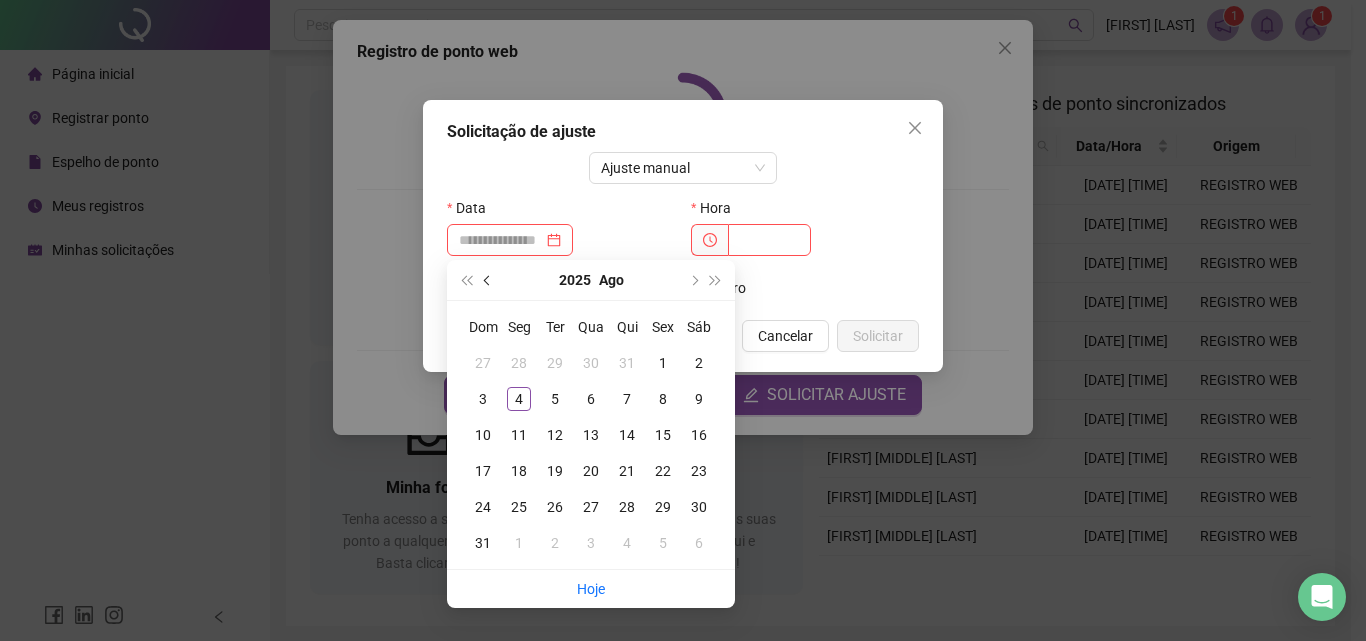 click at bounding box center (489, 280) 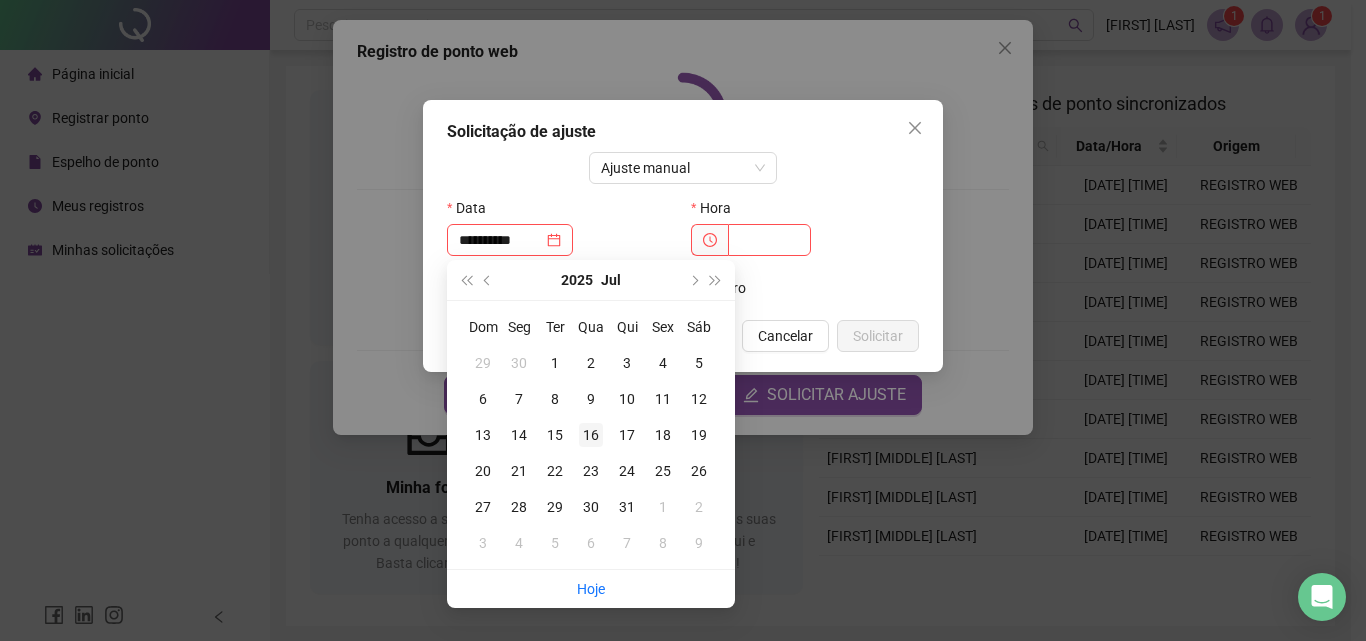 type on "**********" 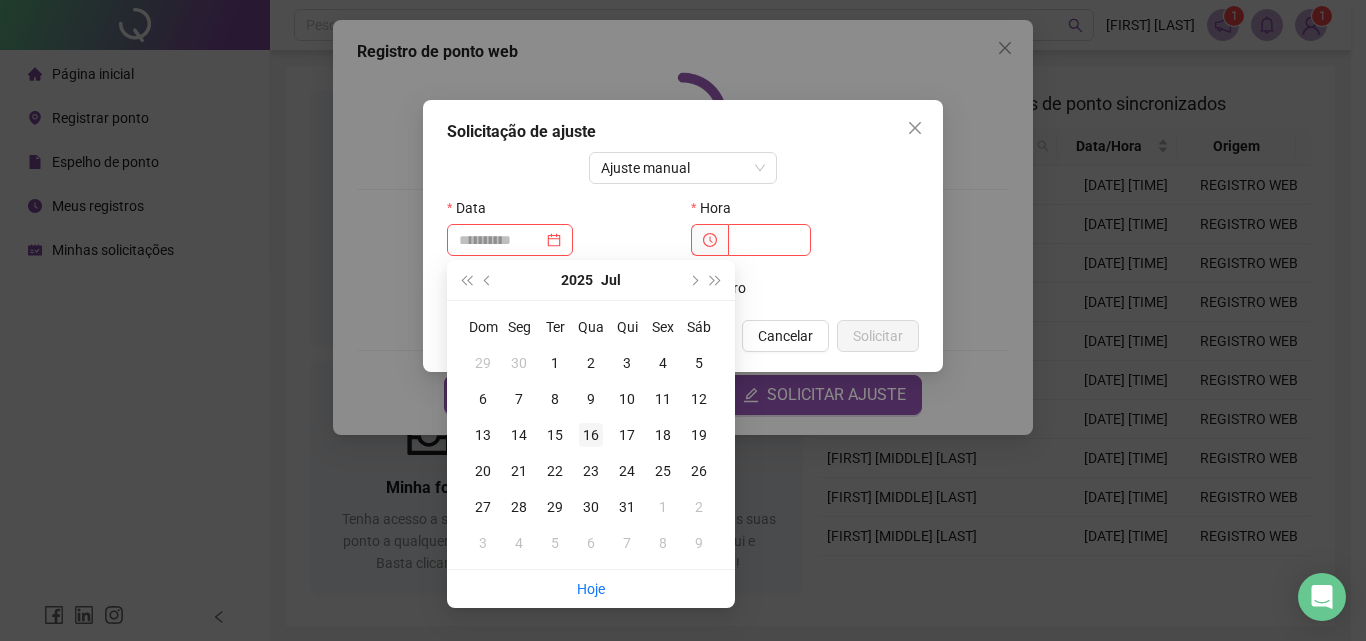 click on "16" at bounding box center (591, 435) 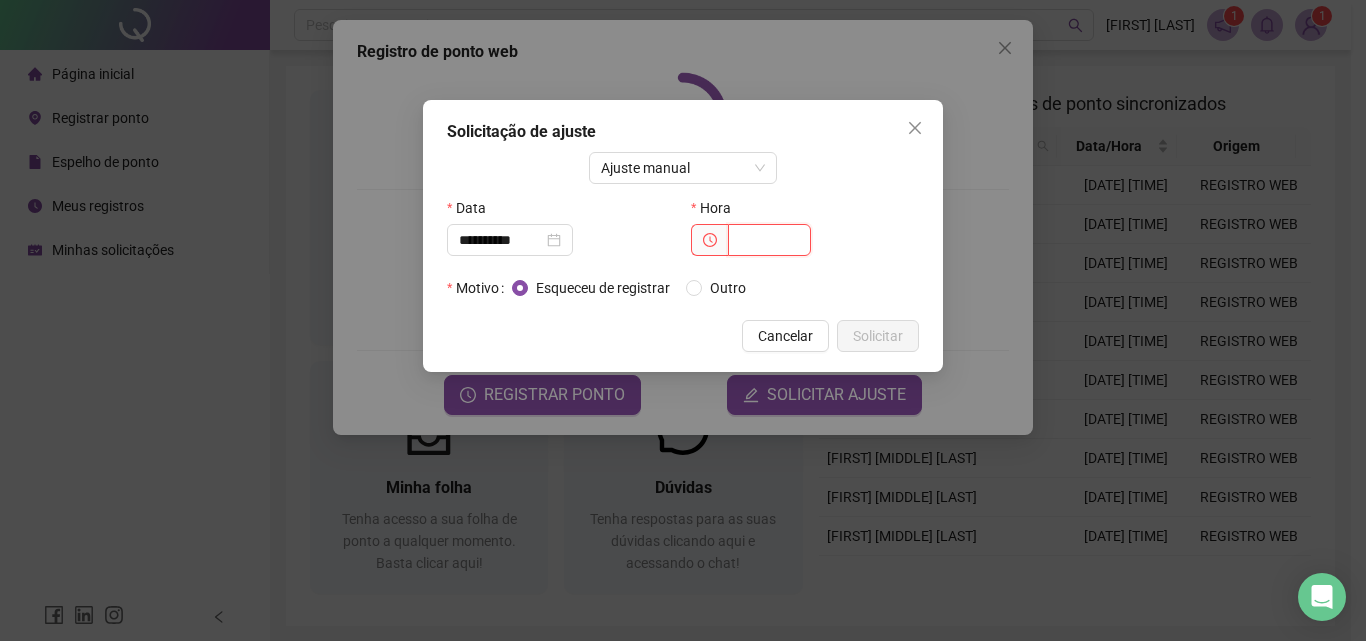 click at bounding box center (769, 240) 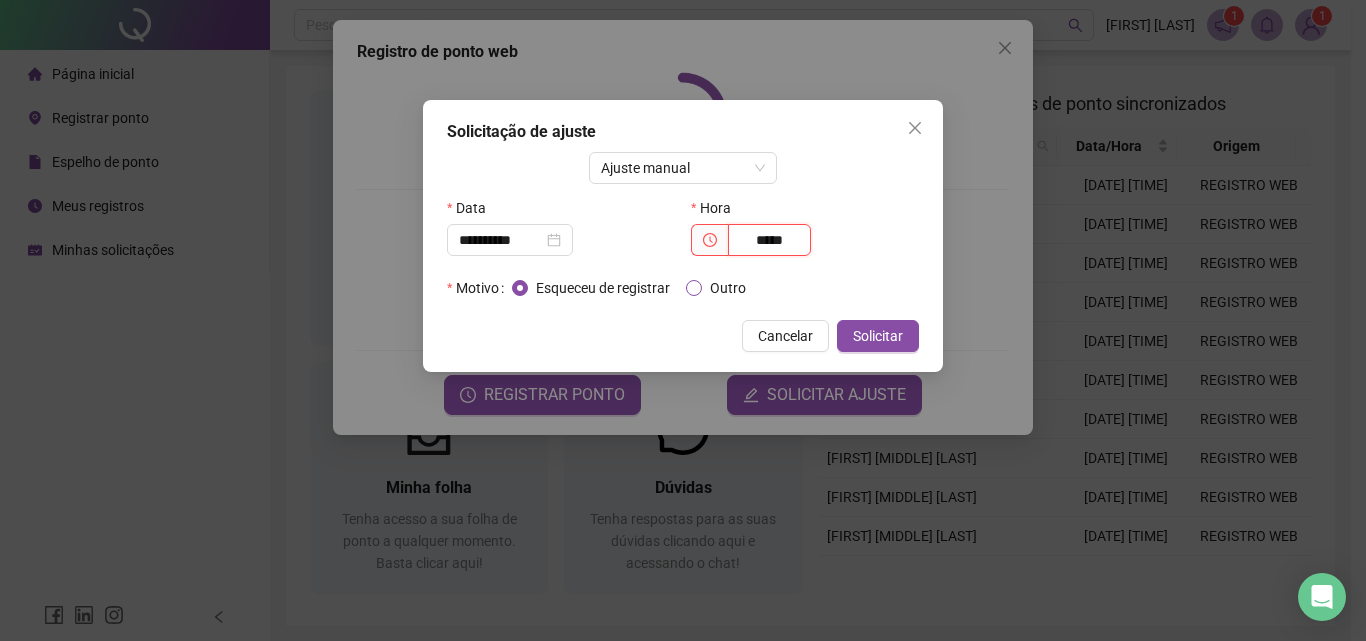 type on "*****" 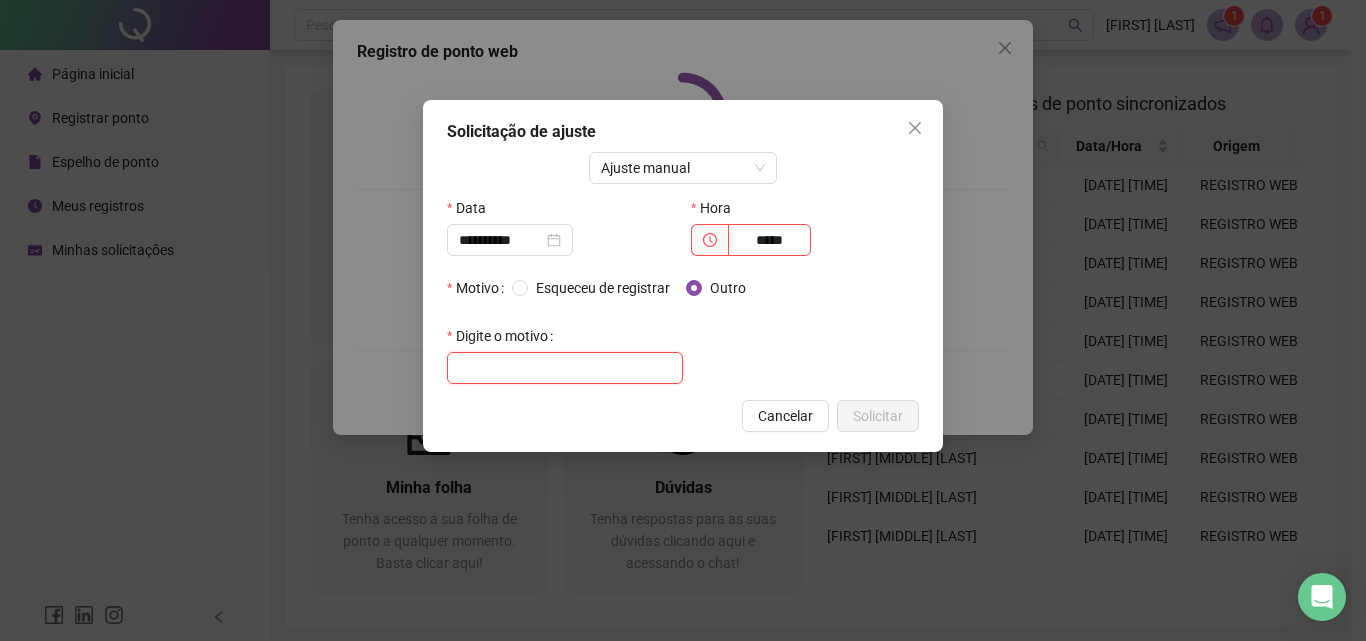 click at bounding box center [565, 368] 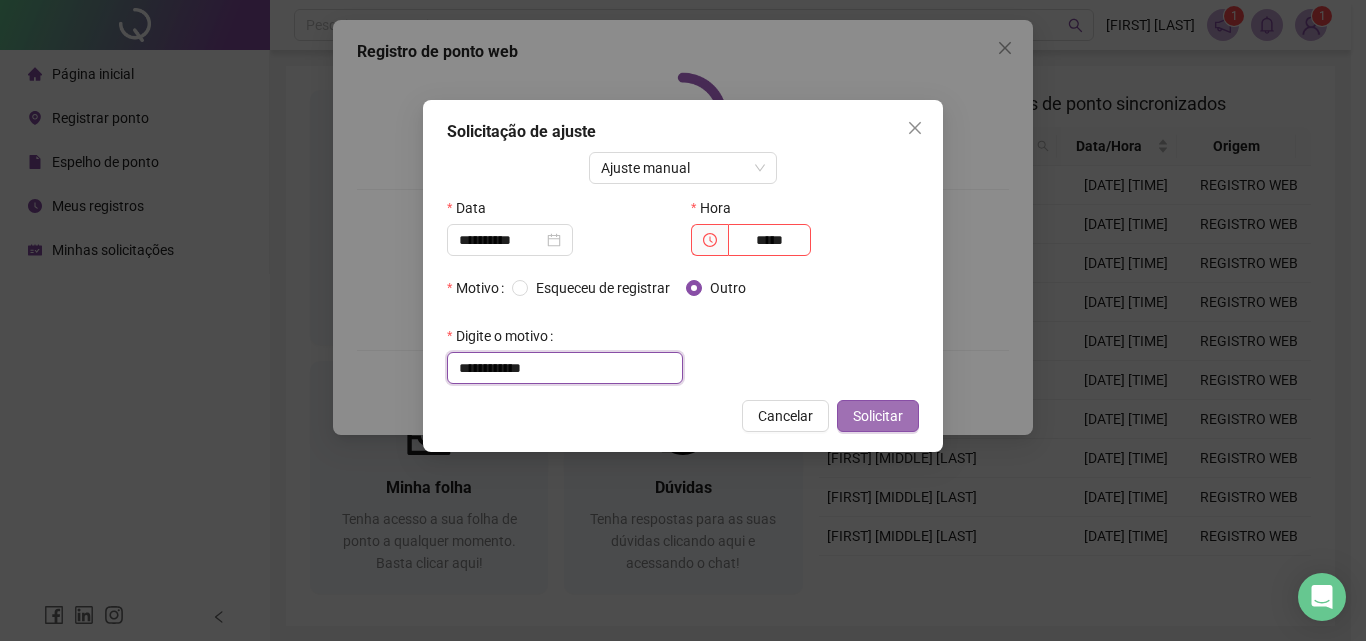 type on "**********" 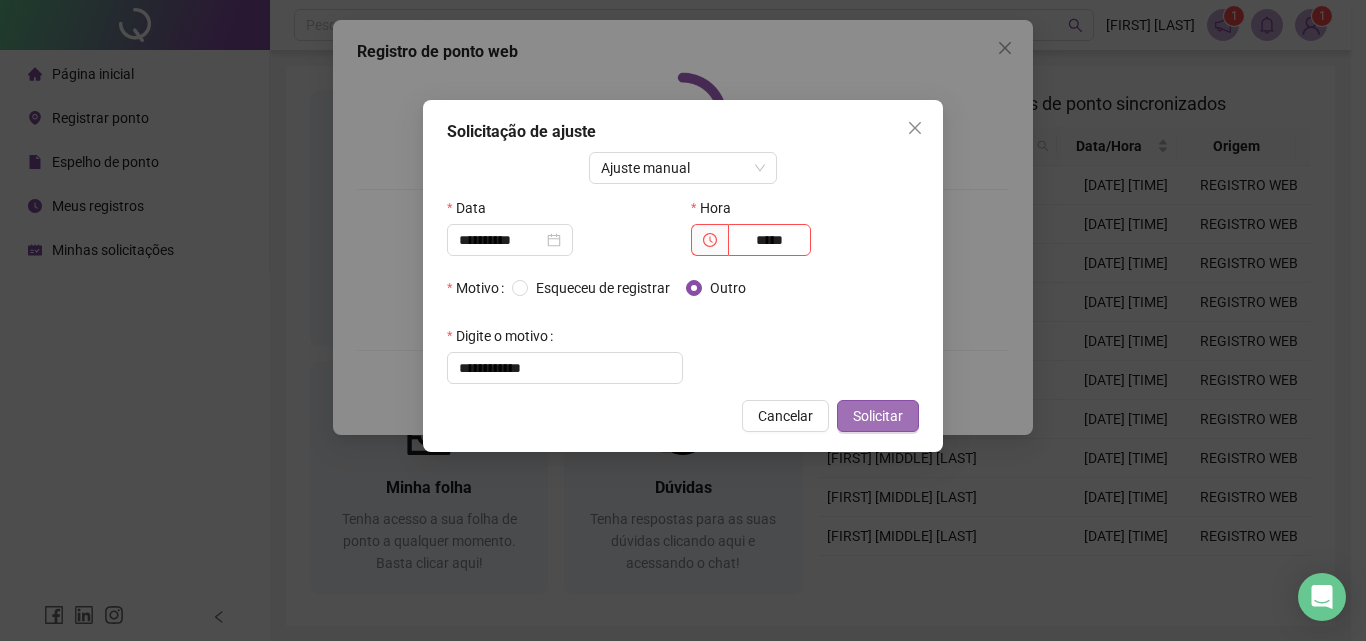 click on "Solicitar" at bounding box center [878, 416] 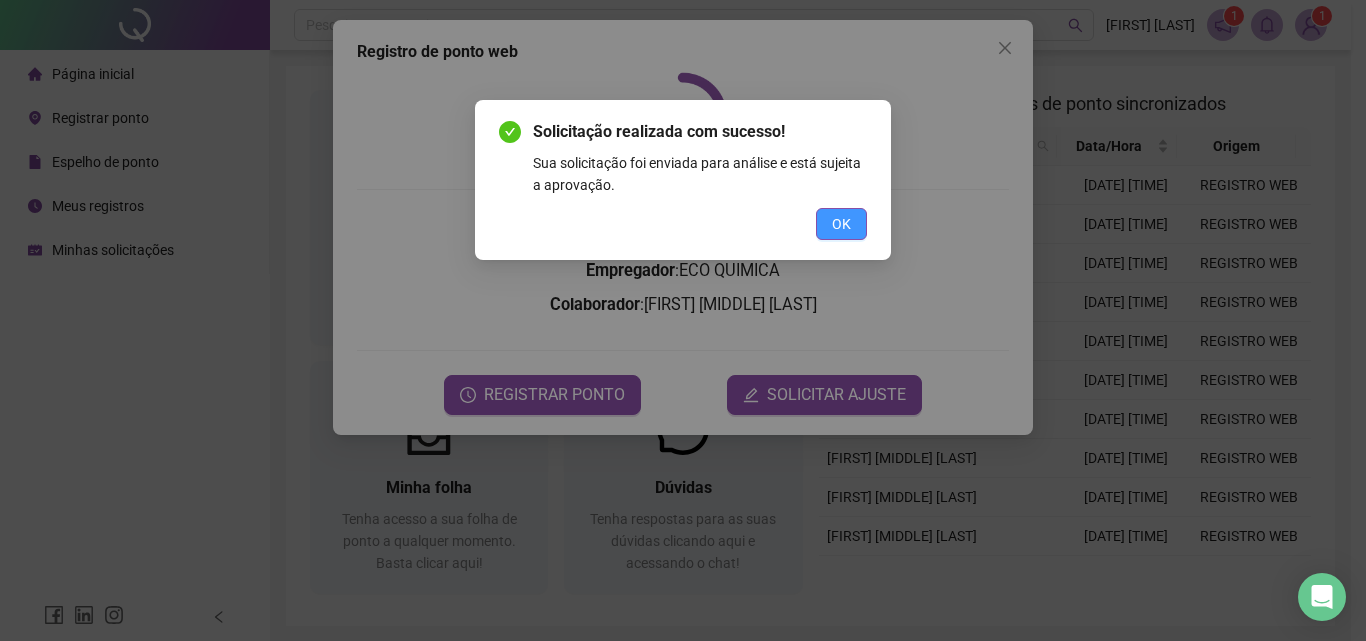click on "OK" at bounding box center (841, 224) 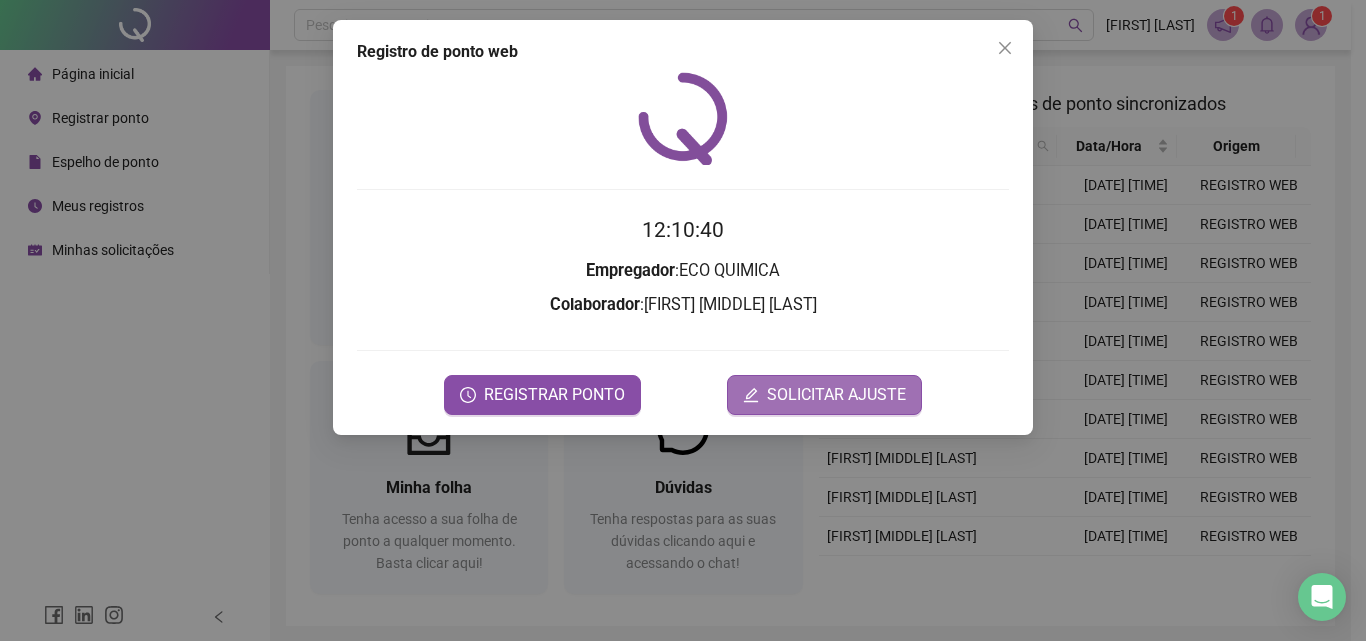 click on "SOLICITAR AJUSTE" at bounding box center [836, 395] 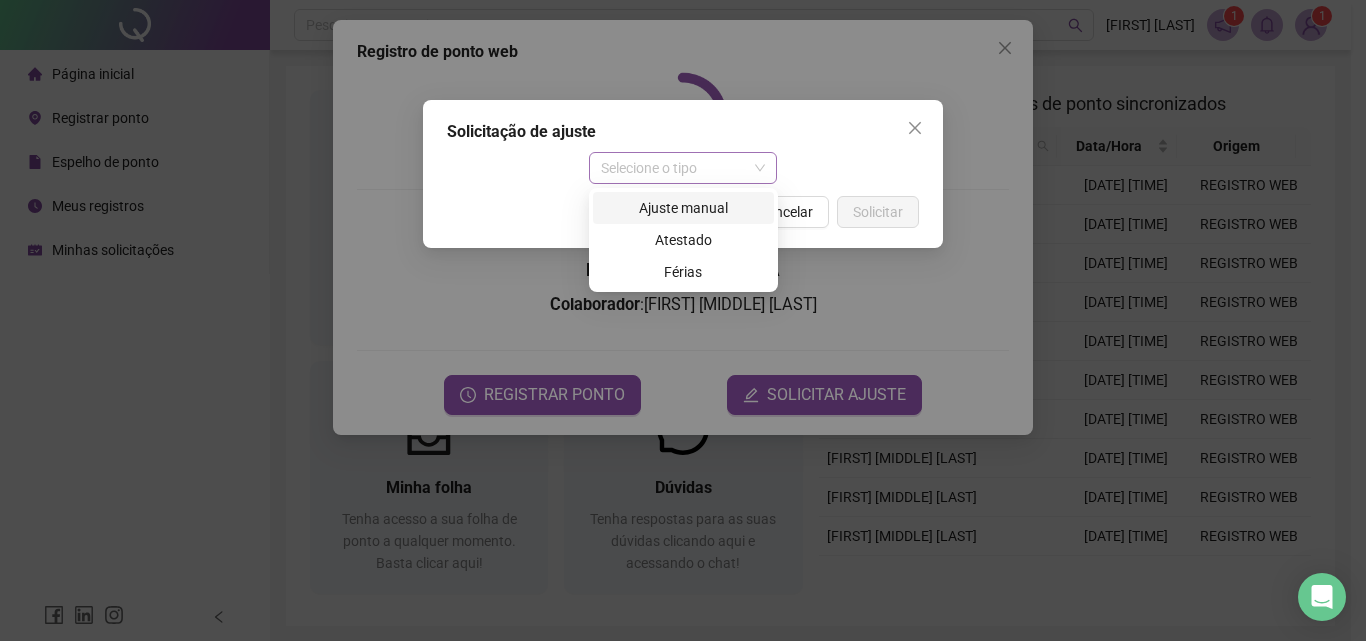 click on "Selecione o tipo" at bounding box center (683, 168) 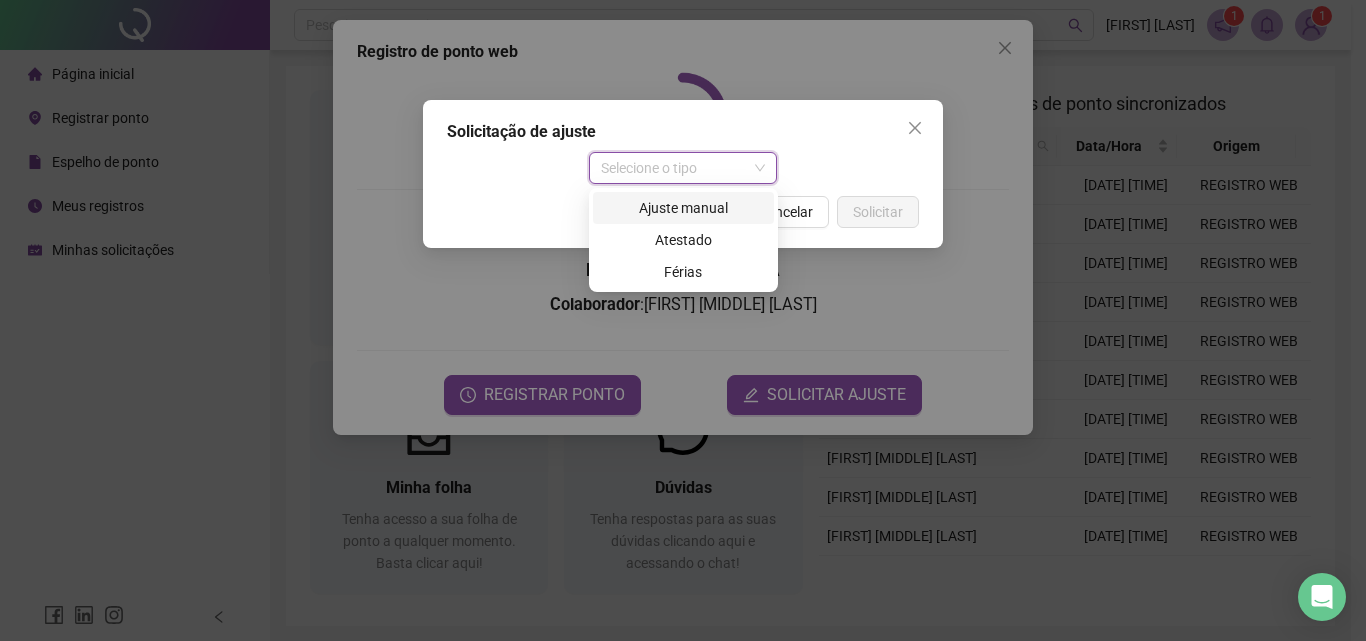 click on "Ajuste manual" at bounding box center [683, 208] 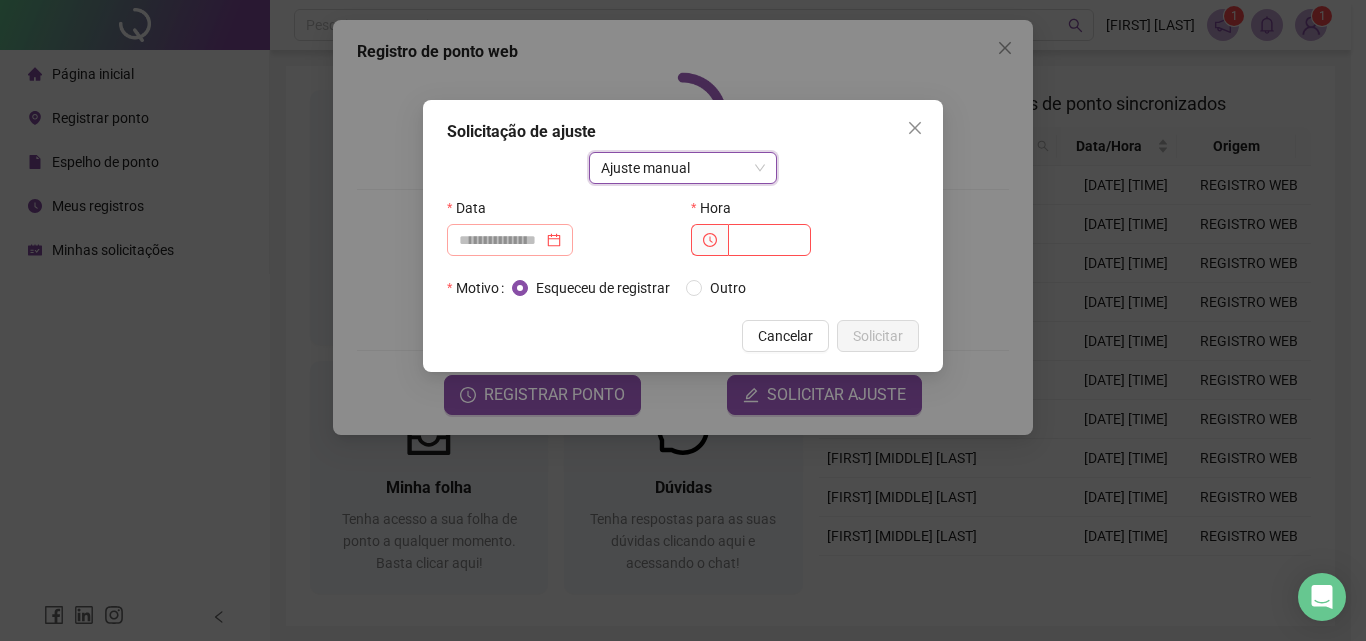click at bounding box center [510, 240] 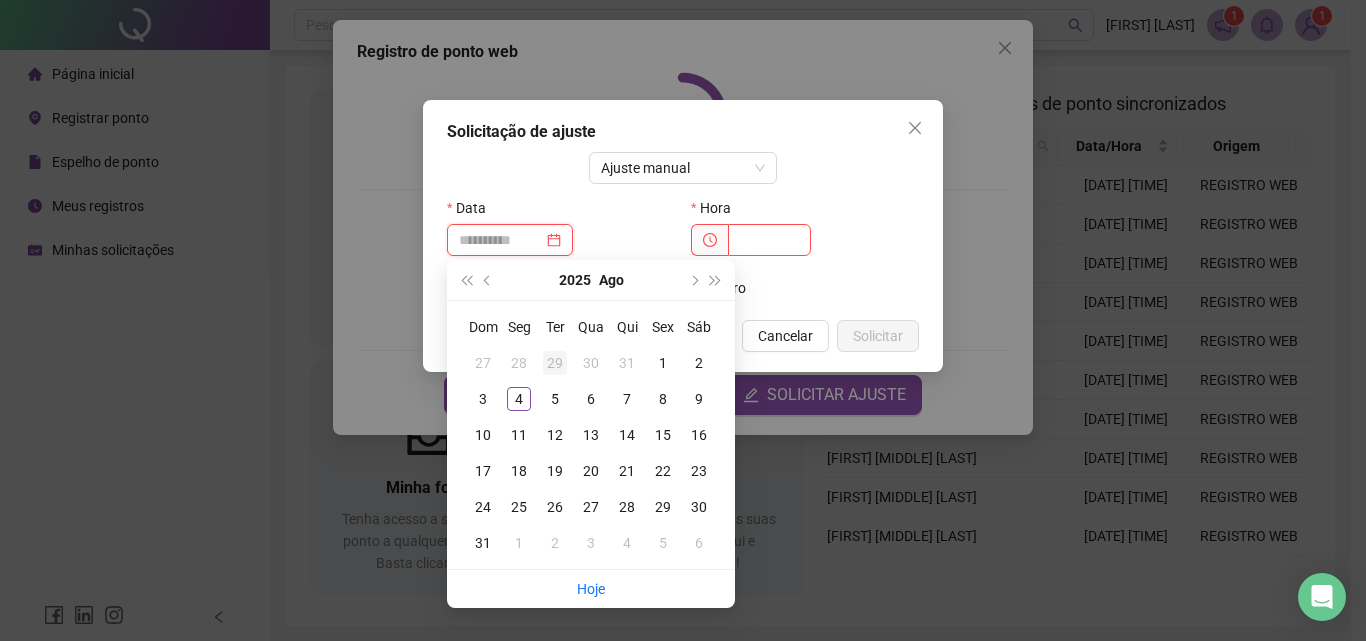 type on "**********" 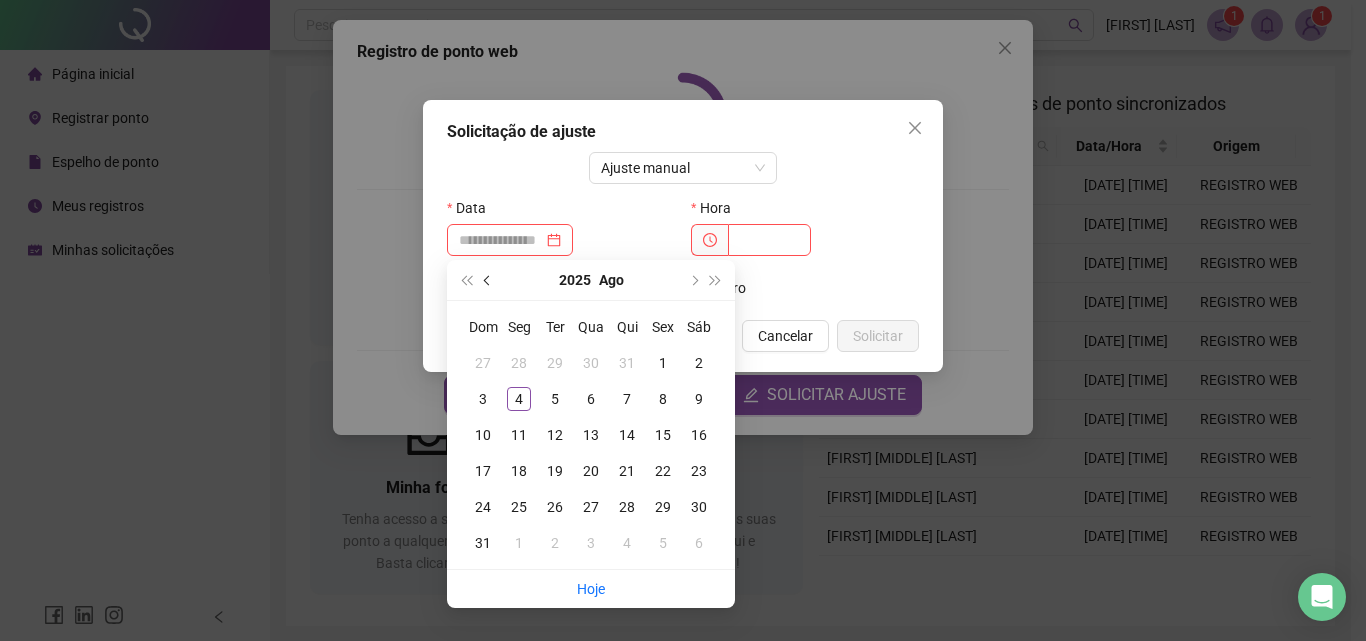 click at bounding box center [489, 280] 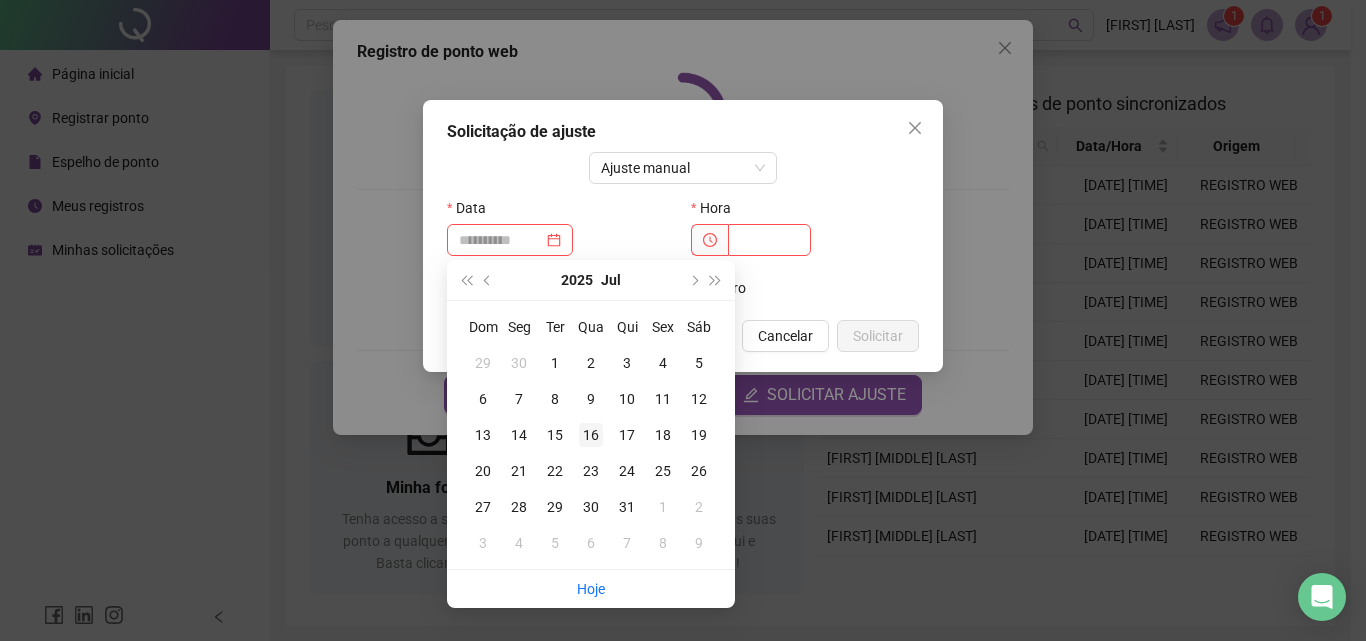type on "**********" 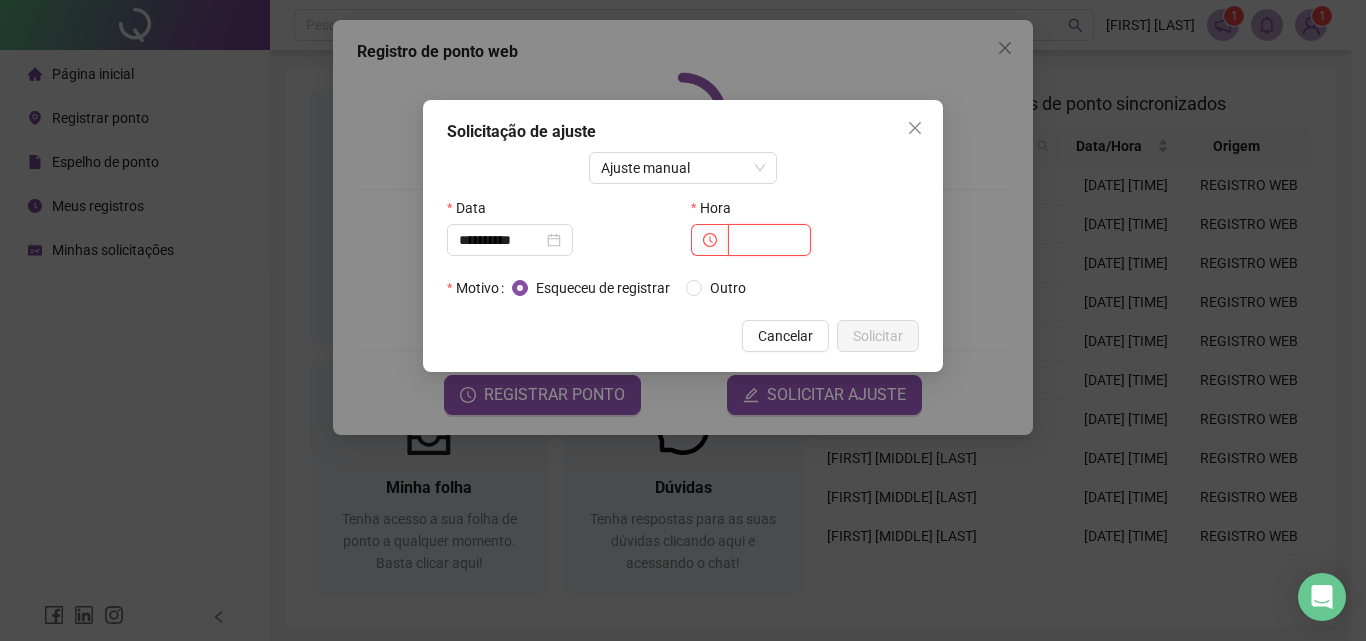 click at bounding box center (769, 240) 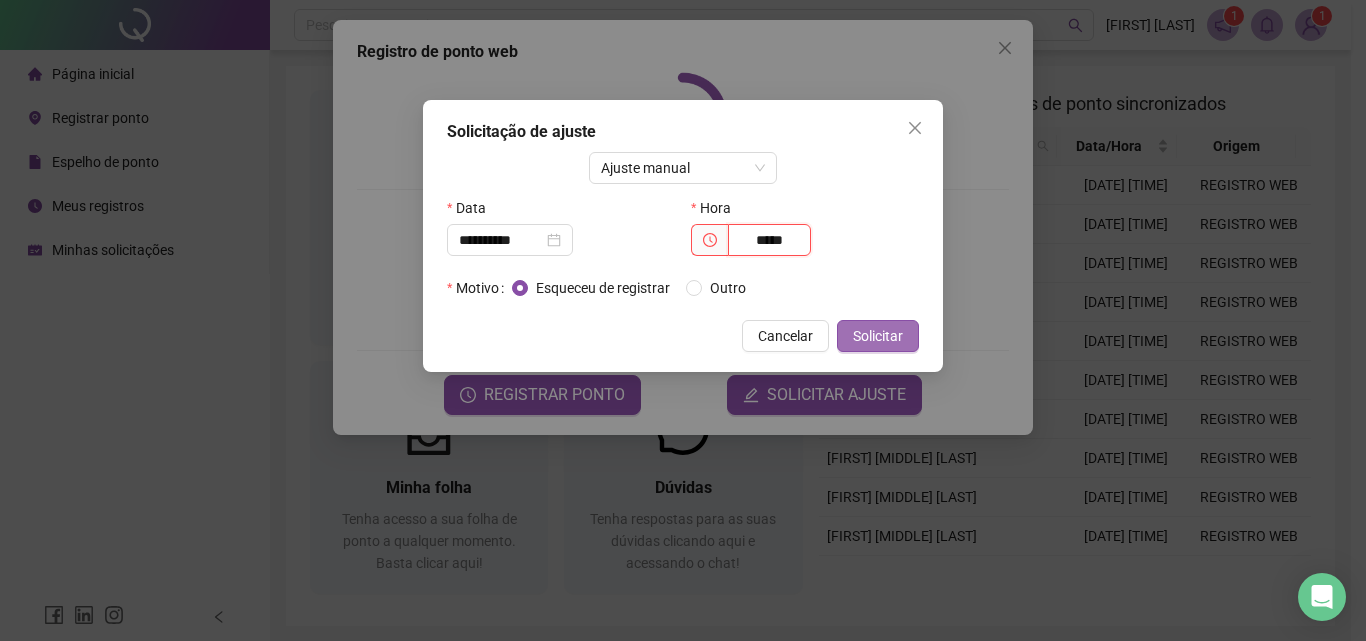 type on "*****" 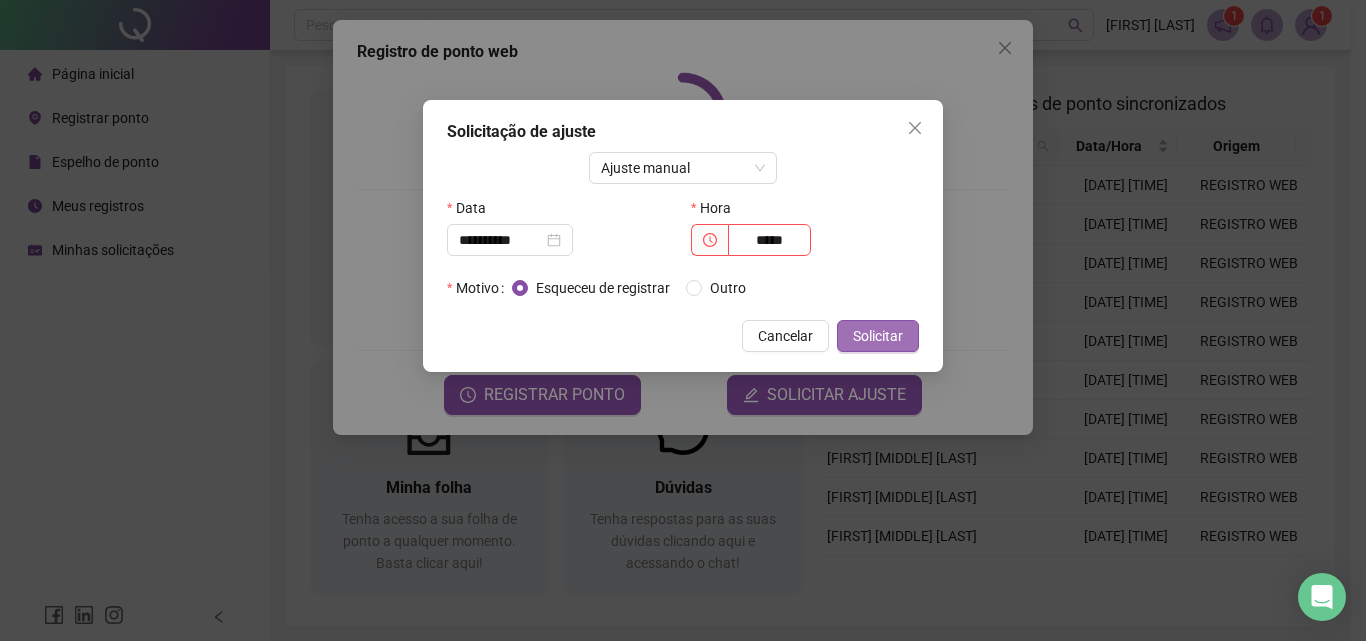click on "Solicitar" at bounding box center (878, 336) 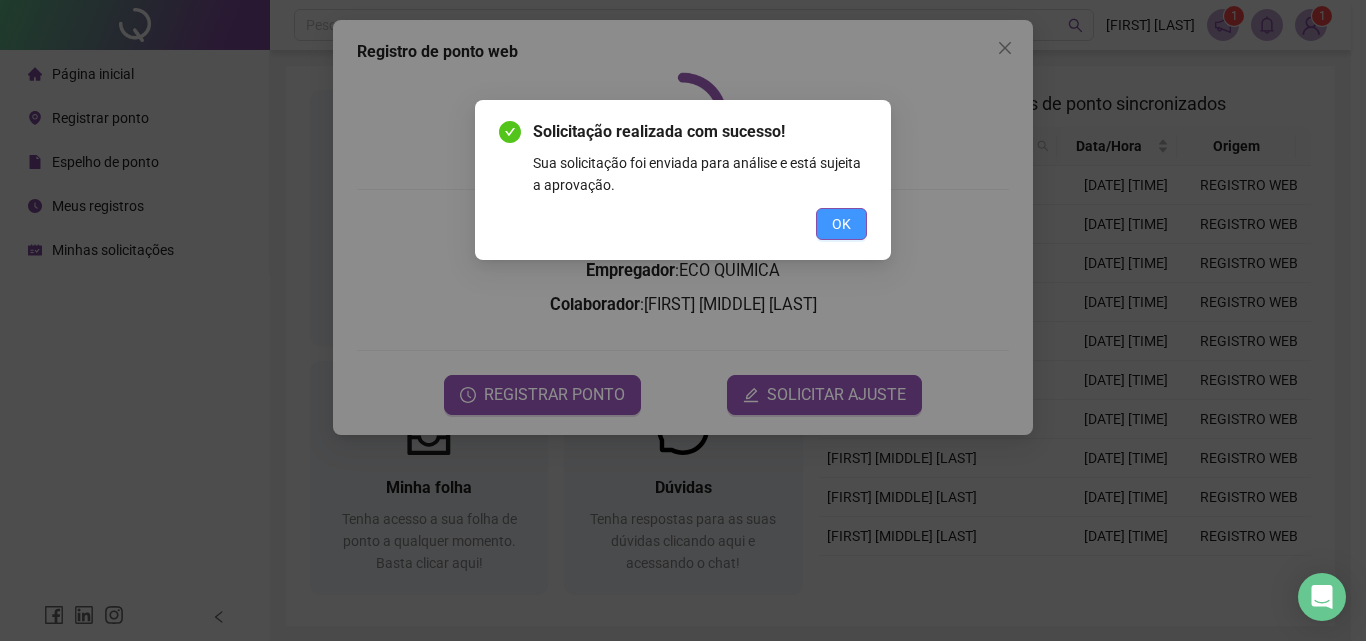 click on "OK" at bounding box center [841, 224] 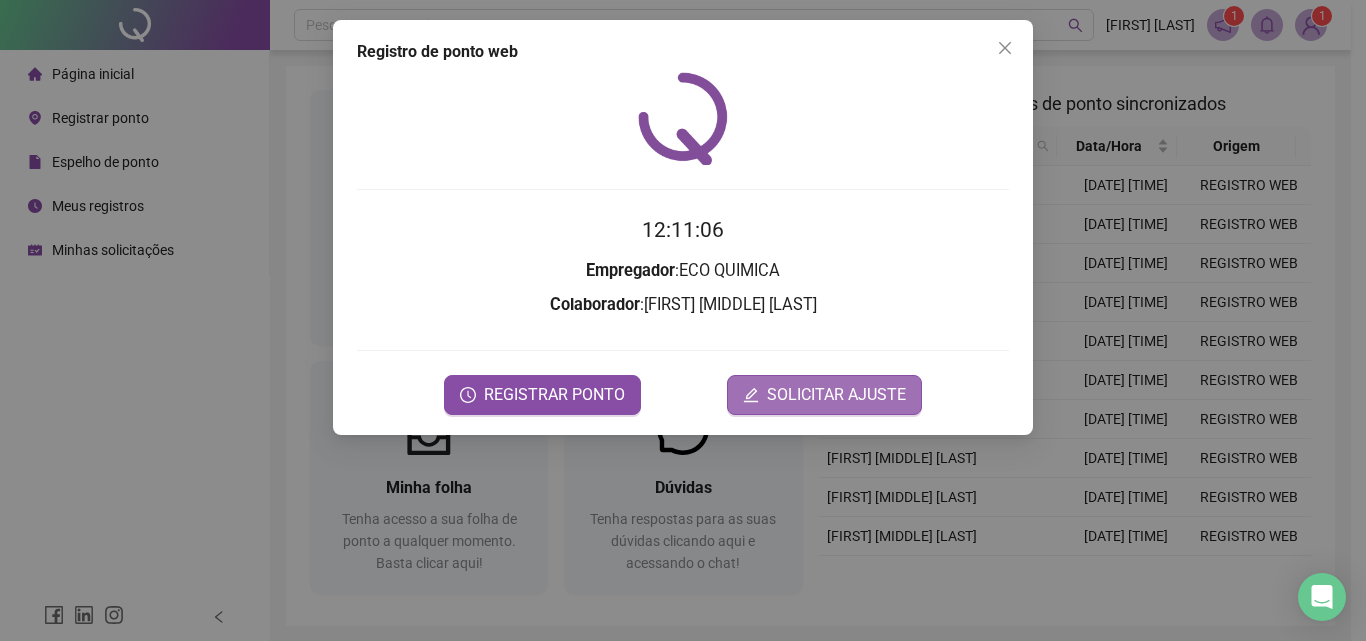 click on "SOLICITAR AJUSTE" at bounding box center [836, 395] 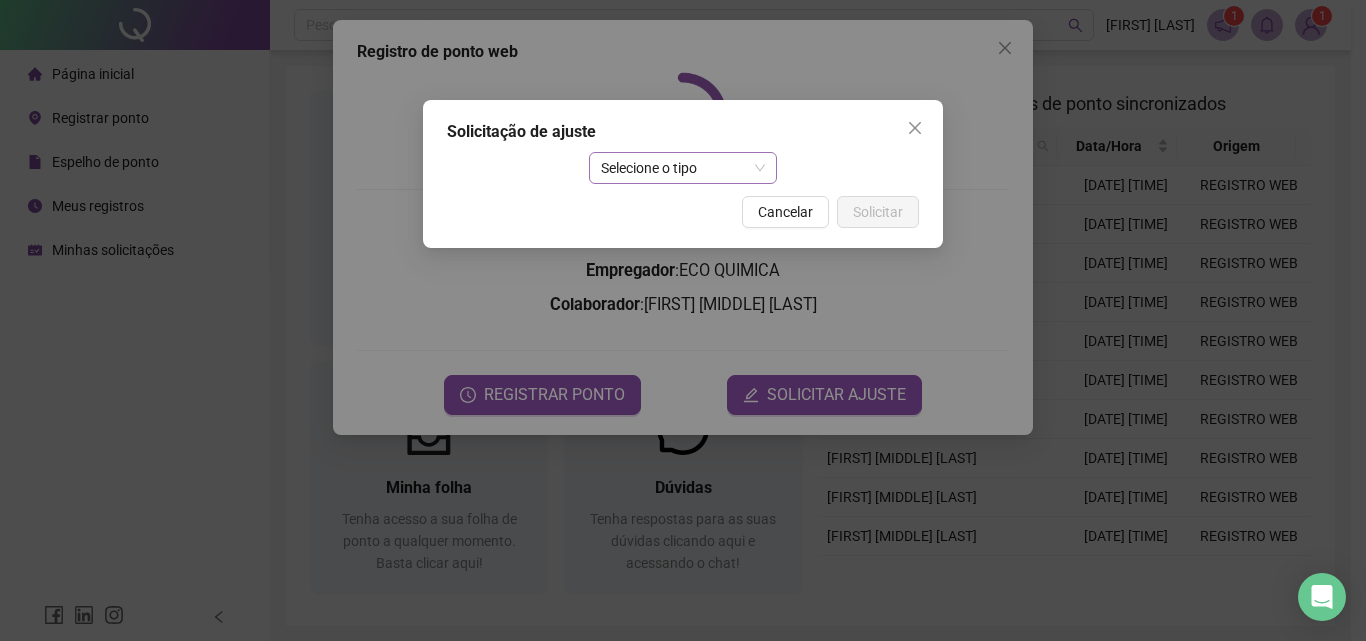 click on "Selecione o tipo" at bounding box center [683, 168] 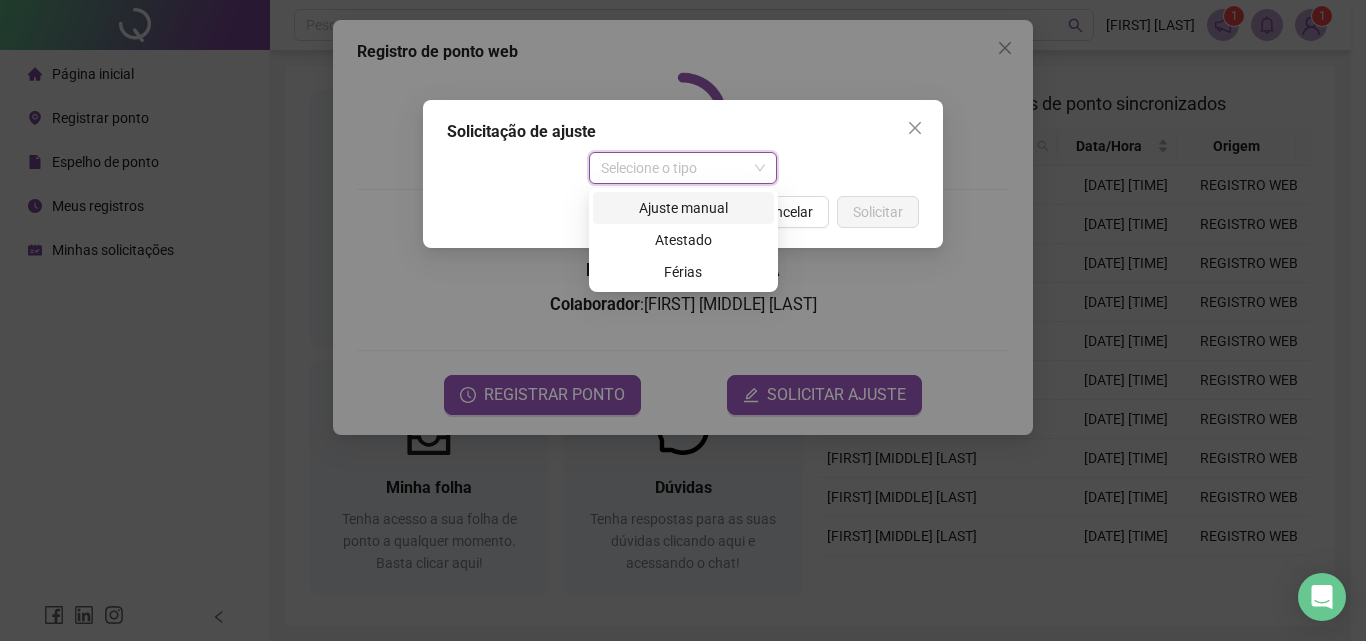 click on "Ajuste manual" at bounding box center (683, 208) 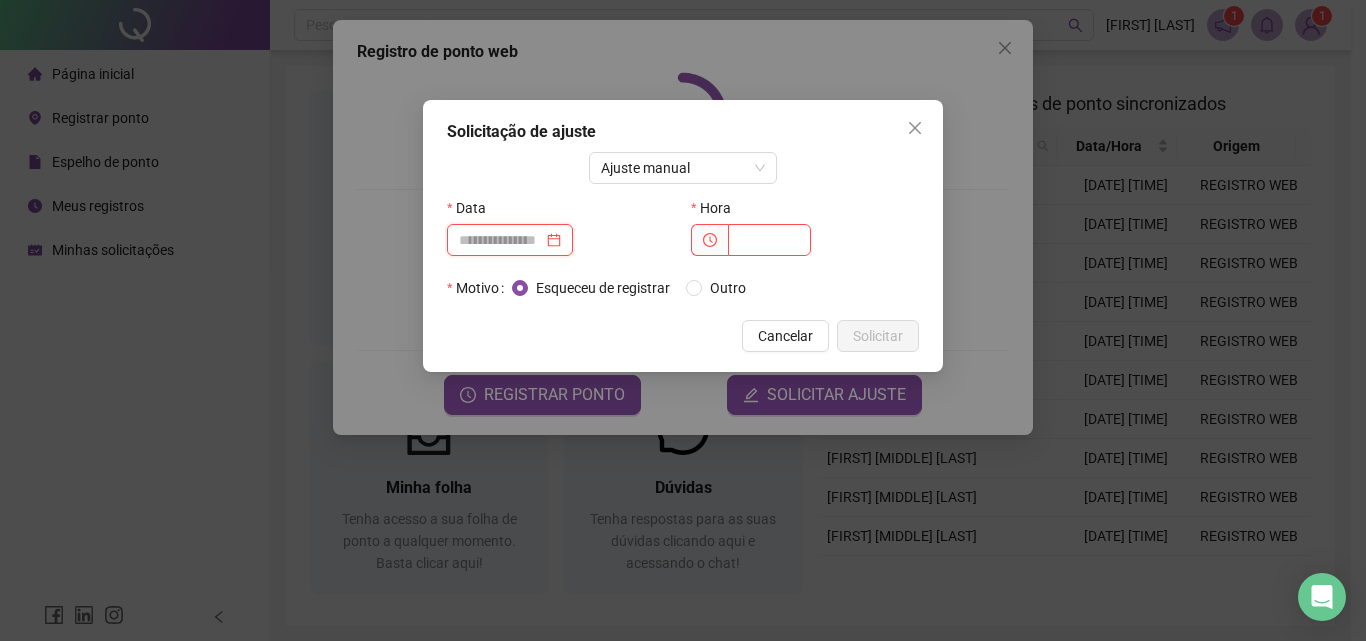 click at bounding box center [501, 240] 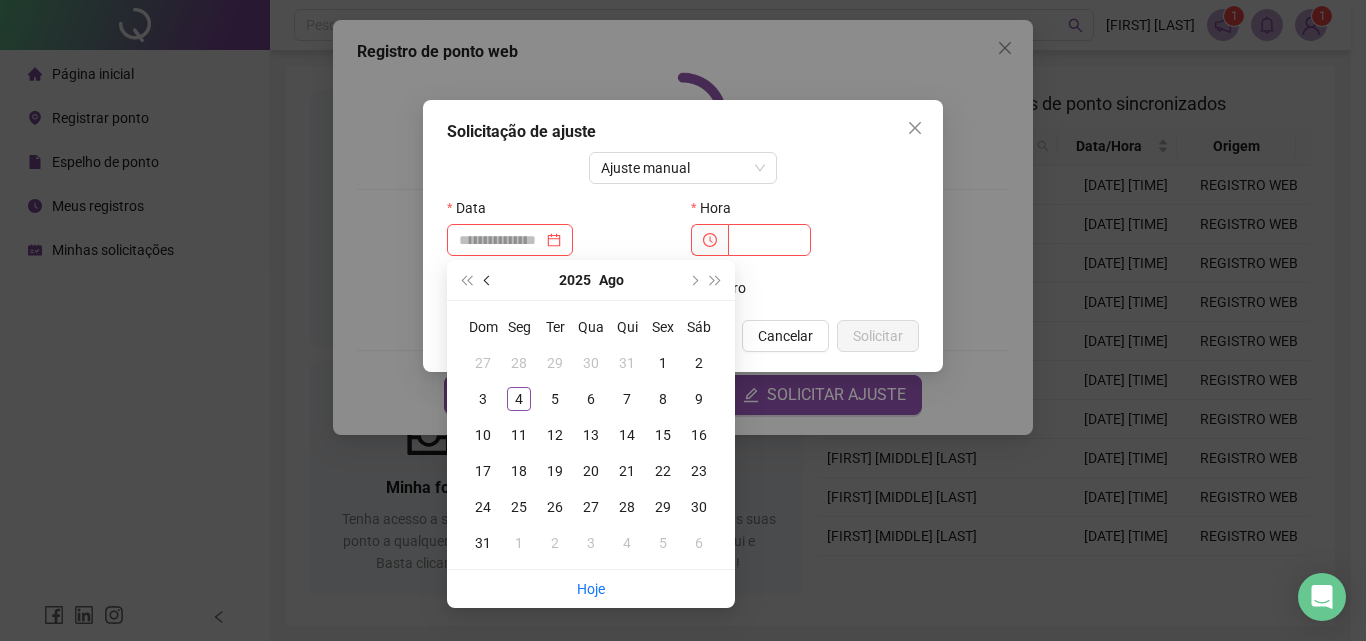 click at bounding box center (489, 280) 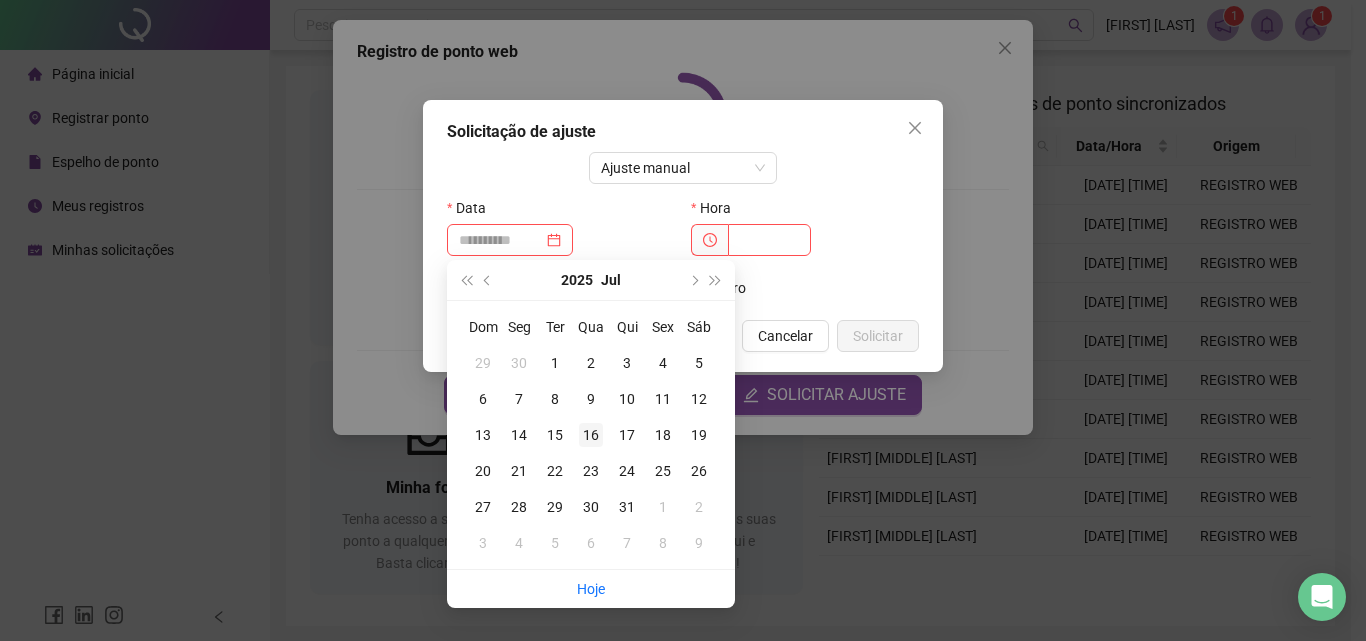 type on "**********" 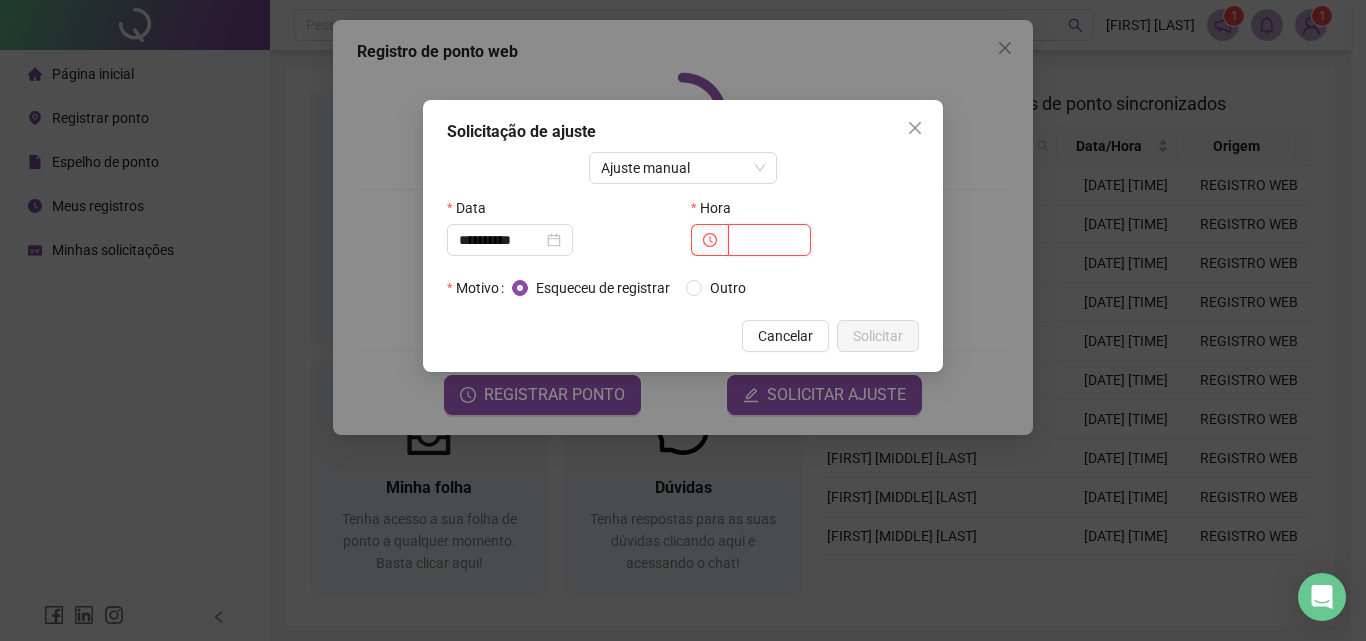 click at bounding box center [769, 240] 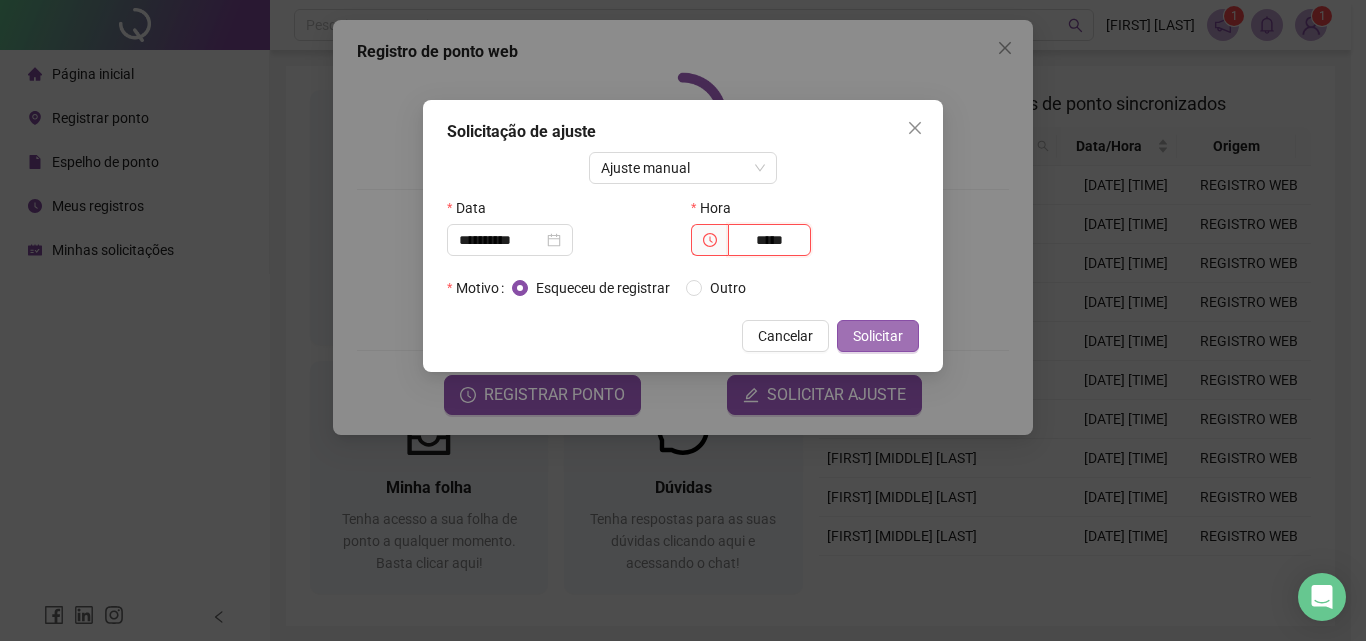 type on "*****" 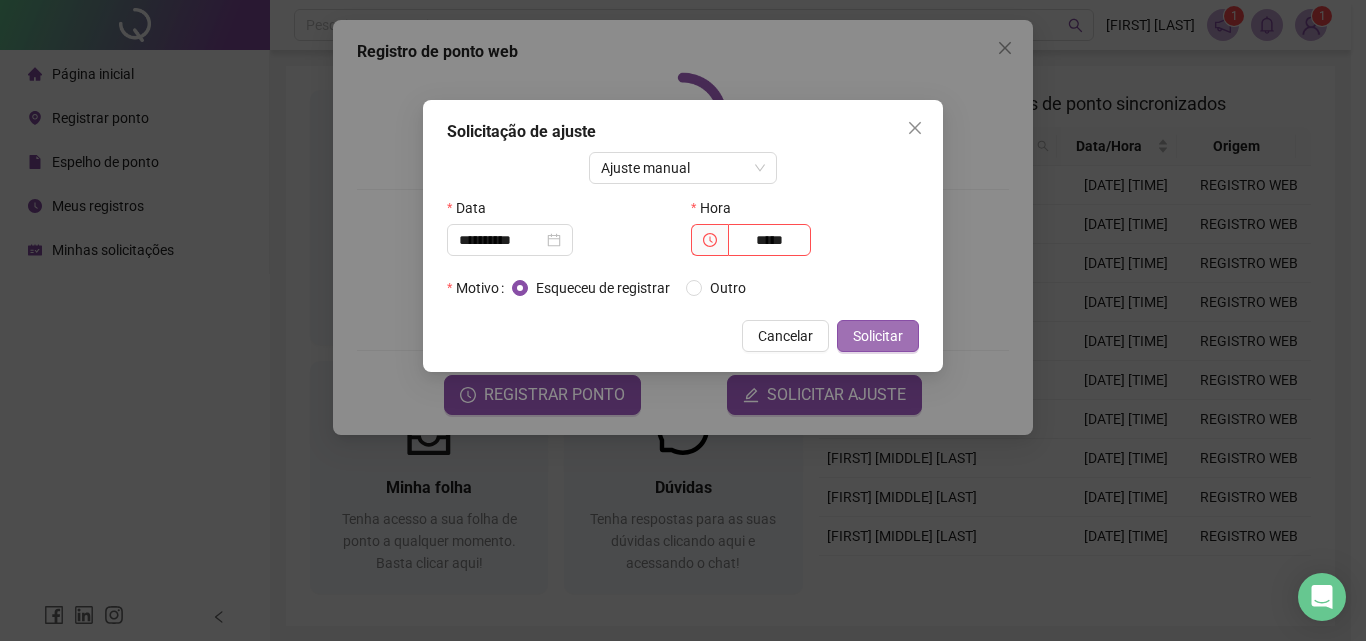 click on "Solicitar" at bounding box center [878, 336] 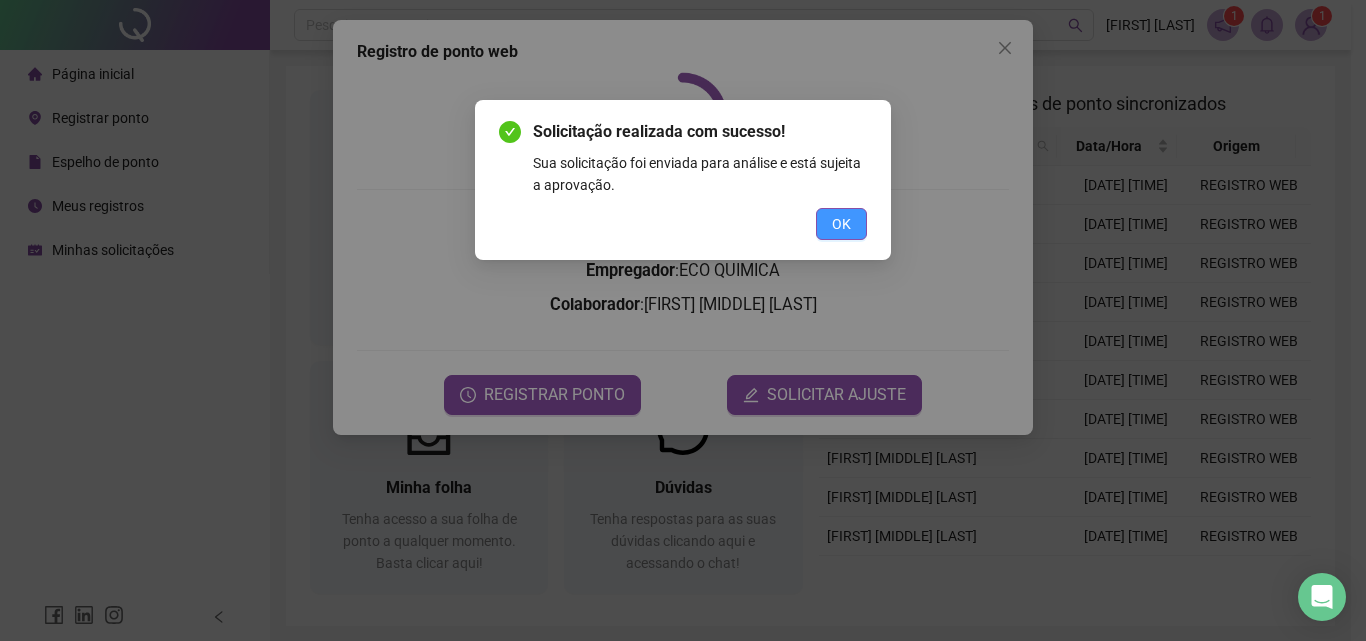 click on "OK" at bounding box center (841, 224) 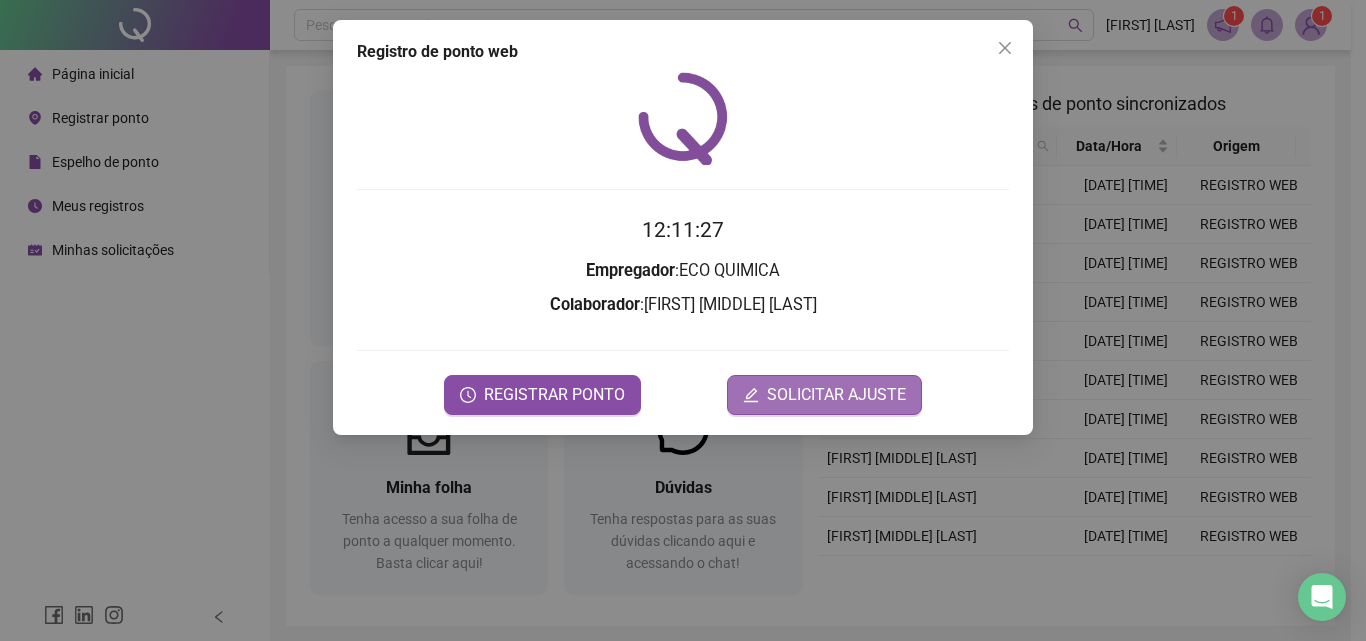 click on "SOLICITAR AJUSTE" at bounding box center (836, 395) 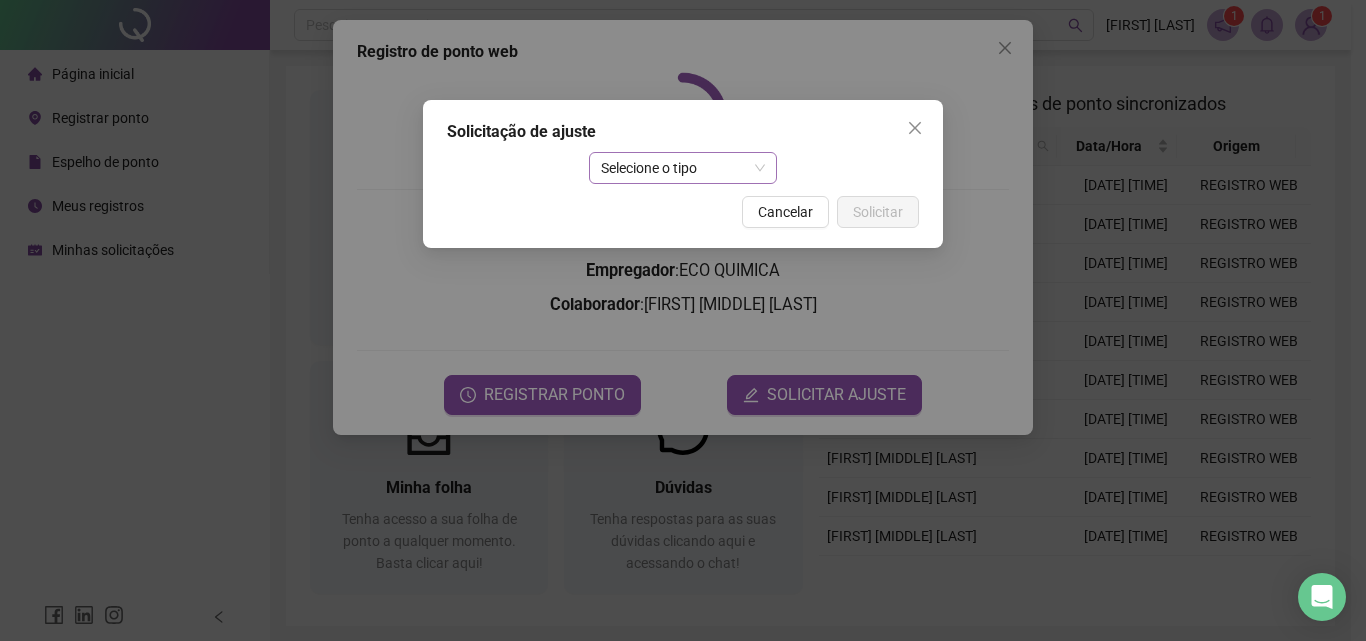 click on "Selecione o tipo" at bounding box center (683, 168) 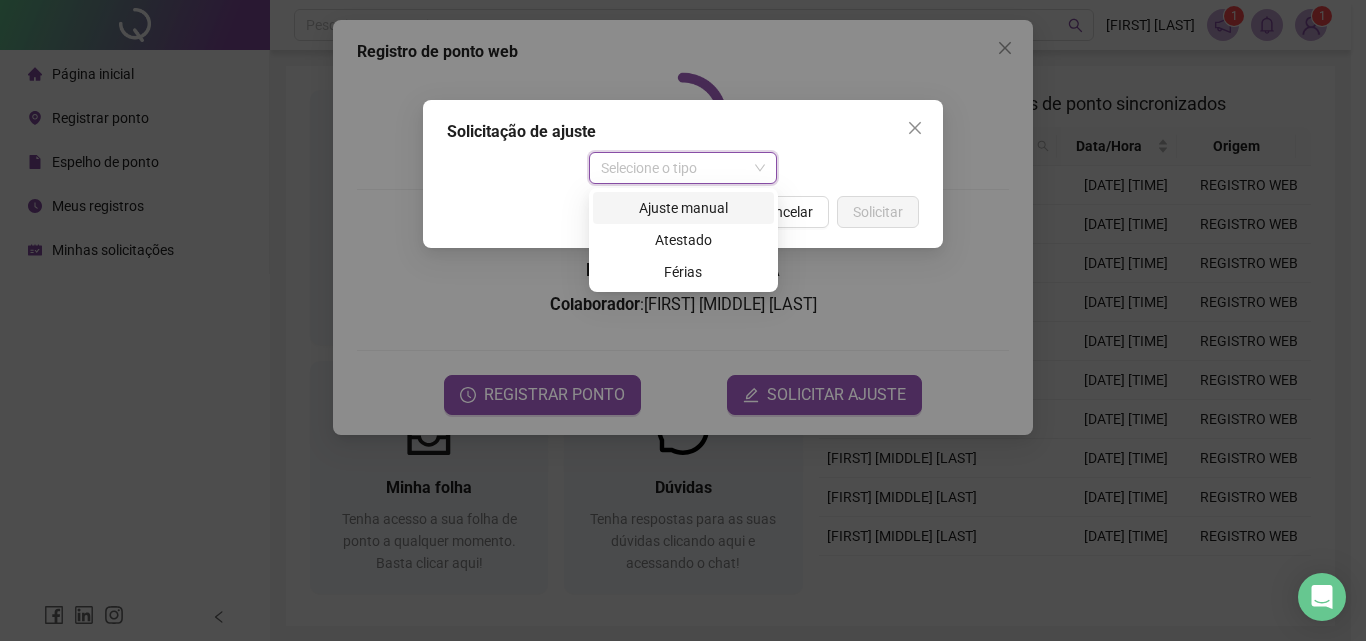 click on "Ajuste manual" at bounding box center [683, 208] 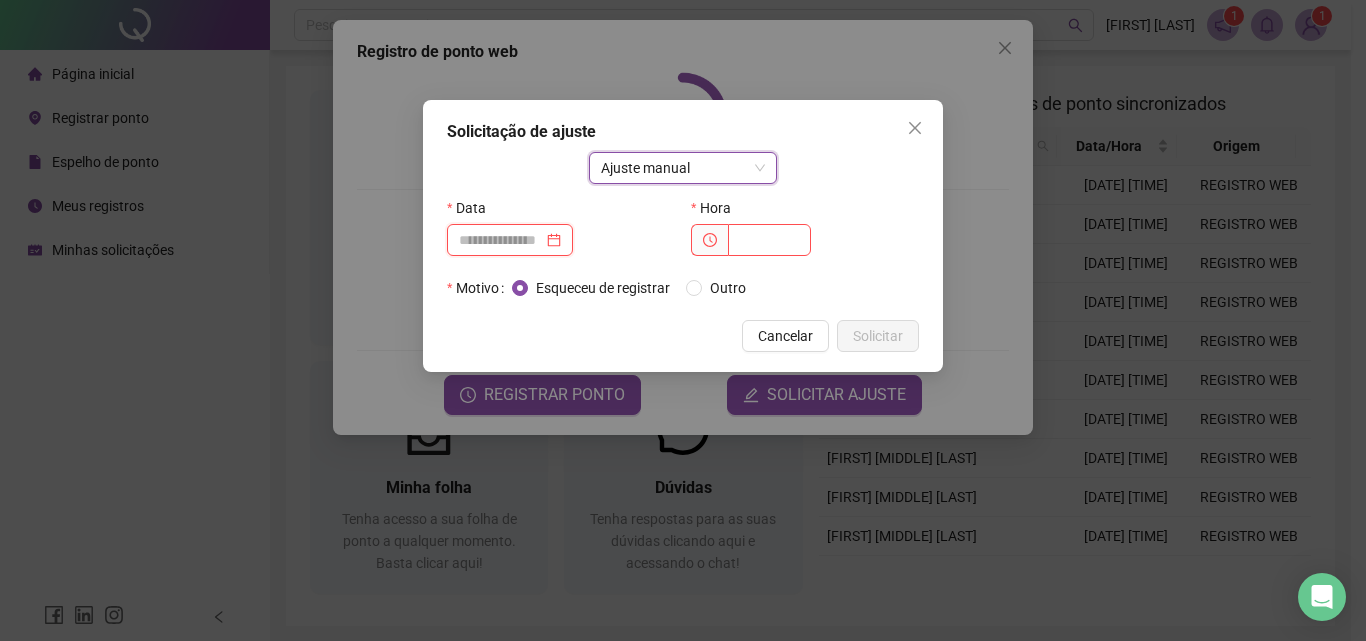 click at bounding box center (501, 240) 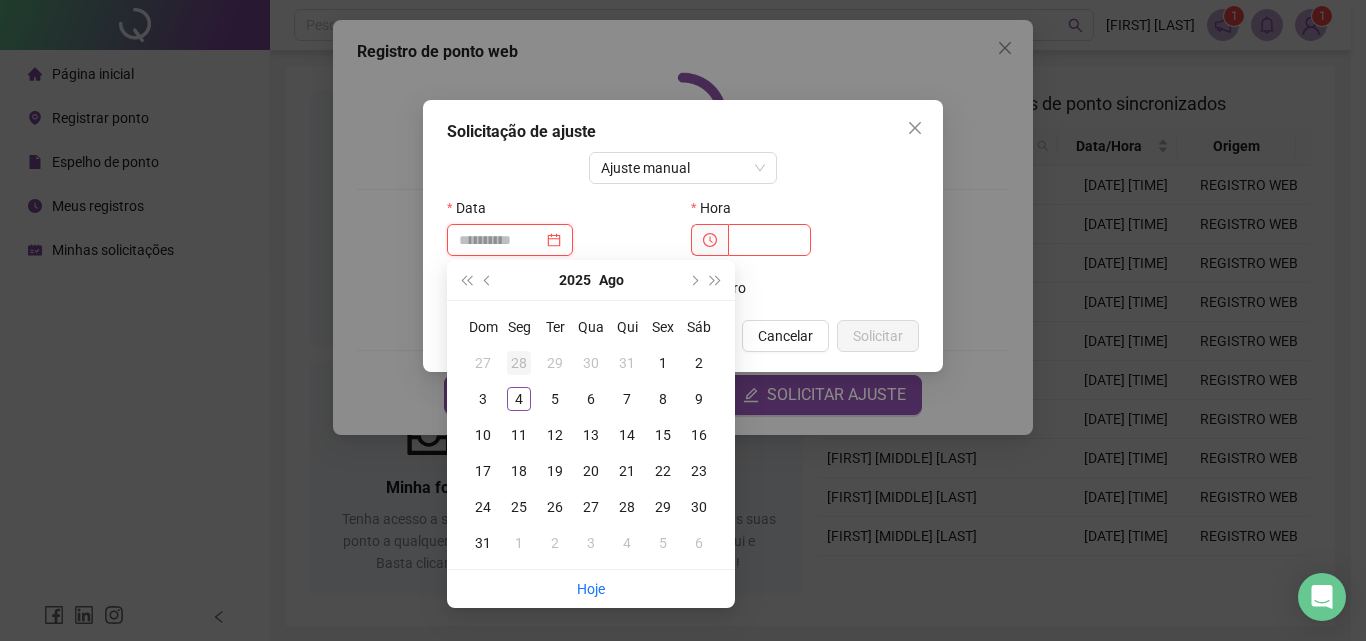 type on "**********" 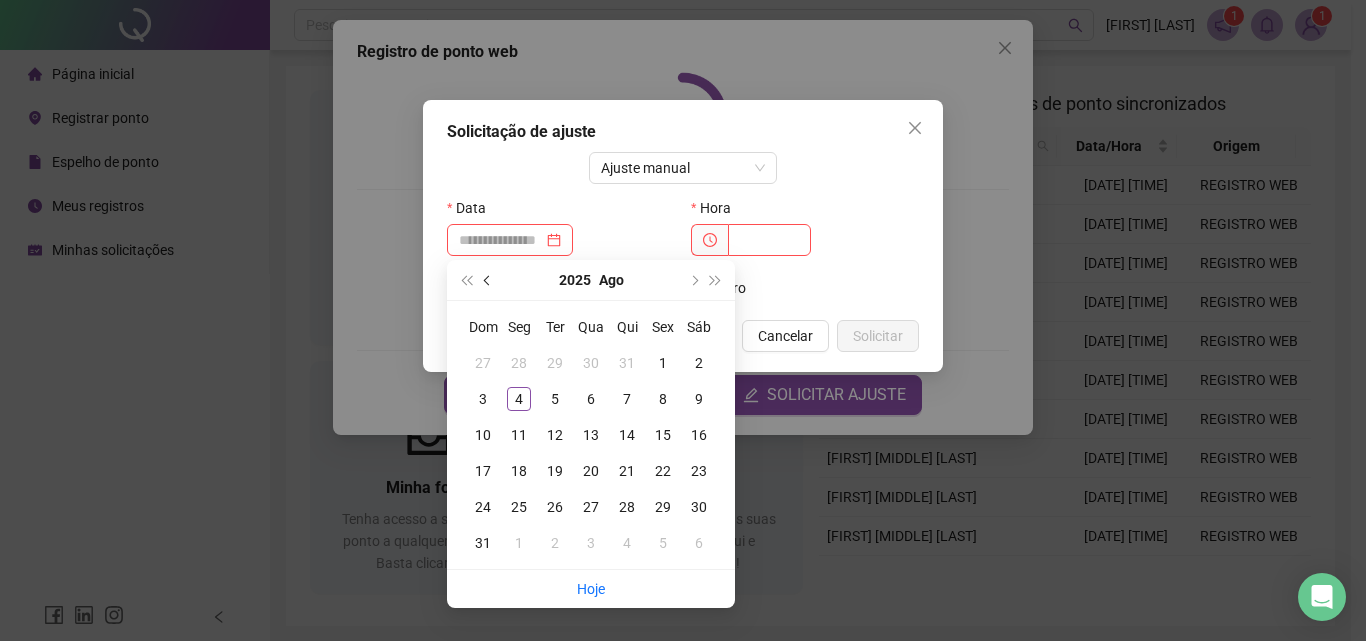 click at bounding box center (489, 280) 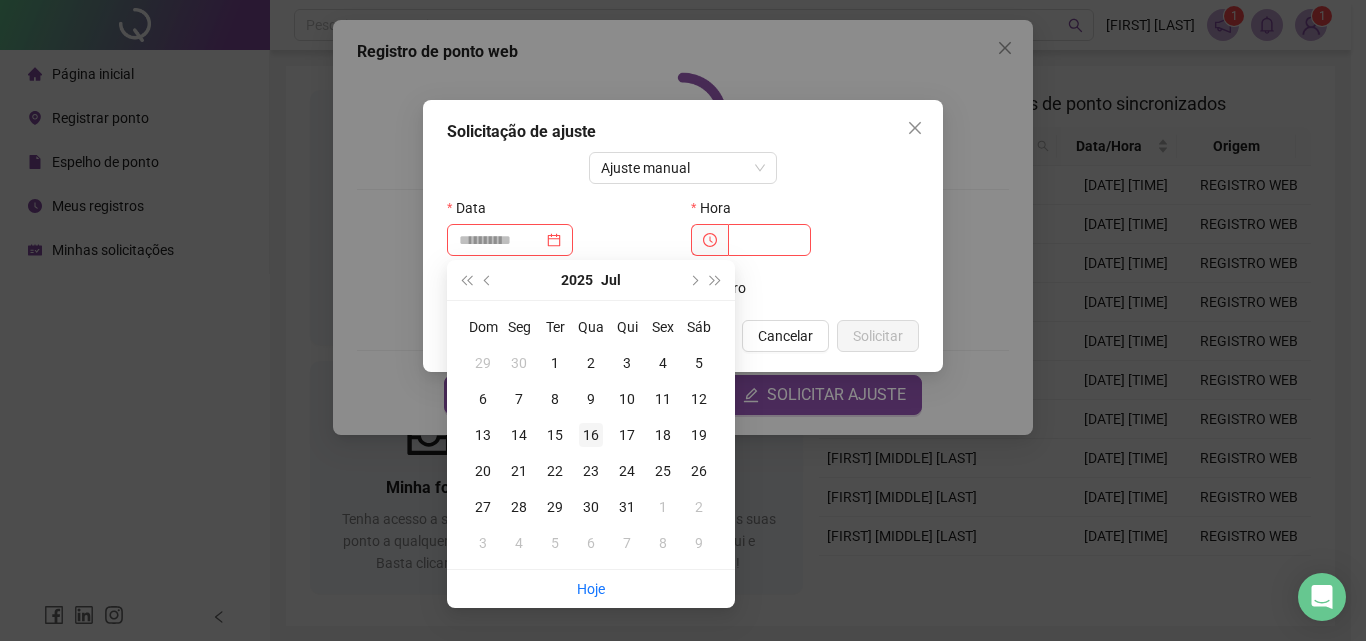 type on "**********" 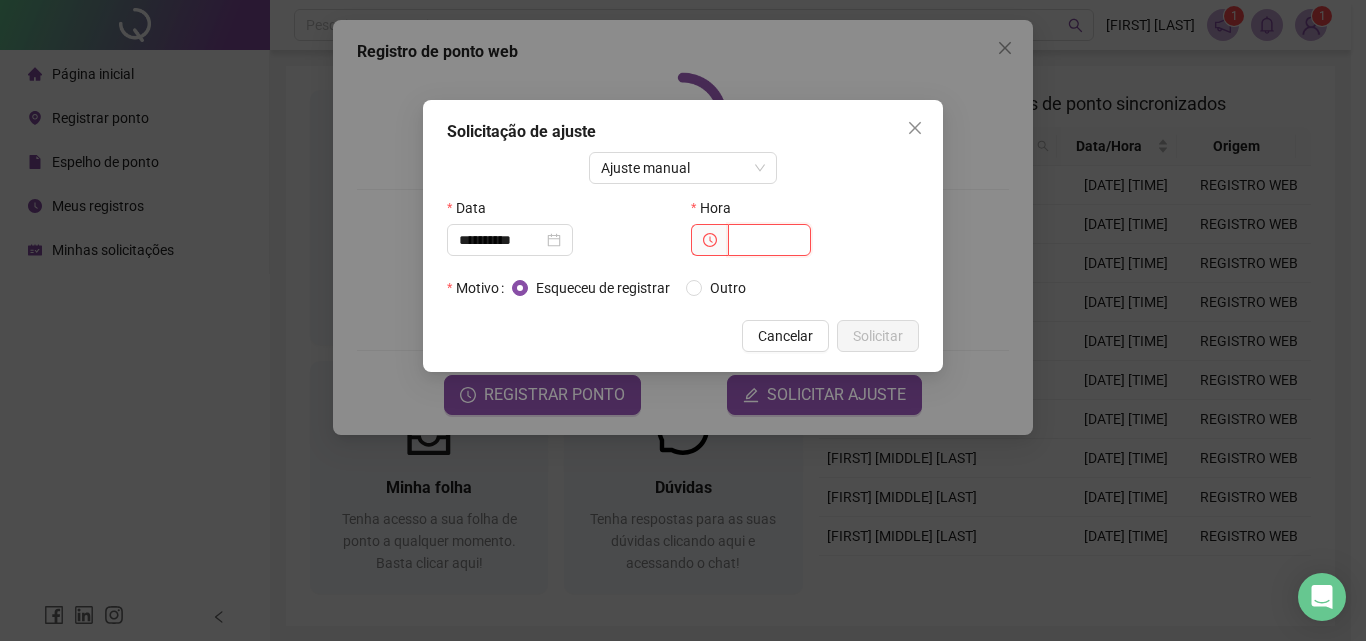 click at bounding box center (769, 240) 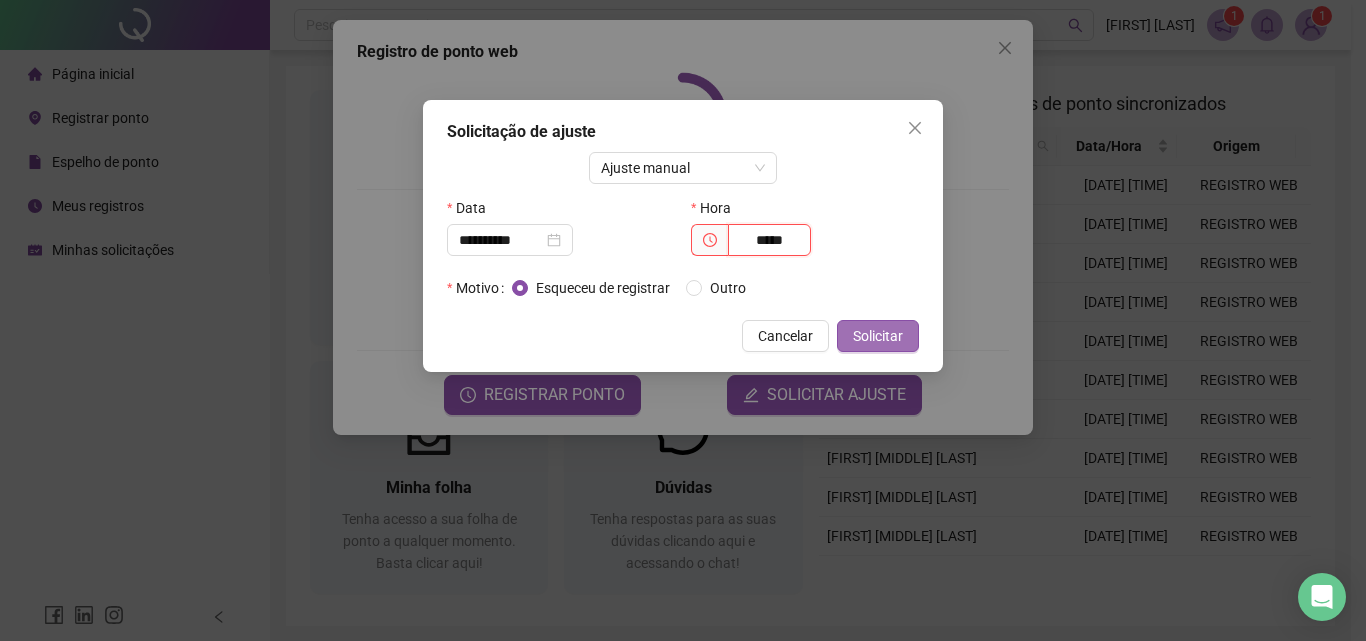 type on "*****" 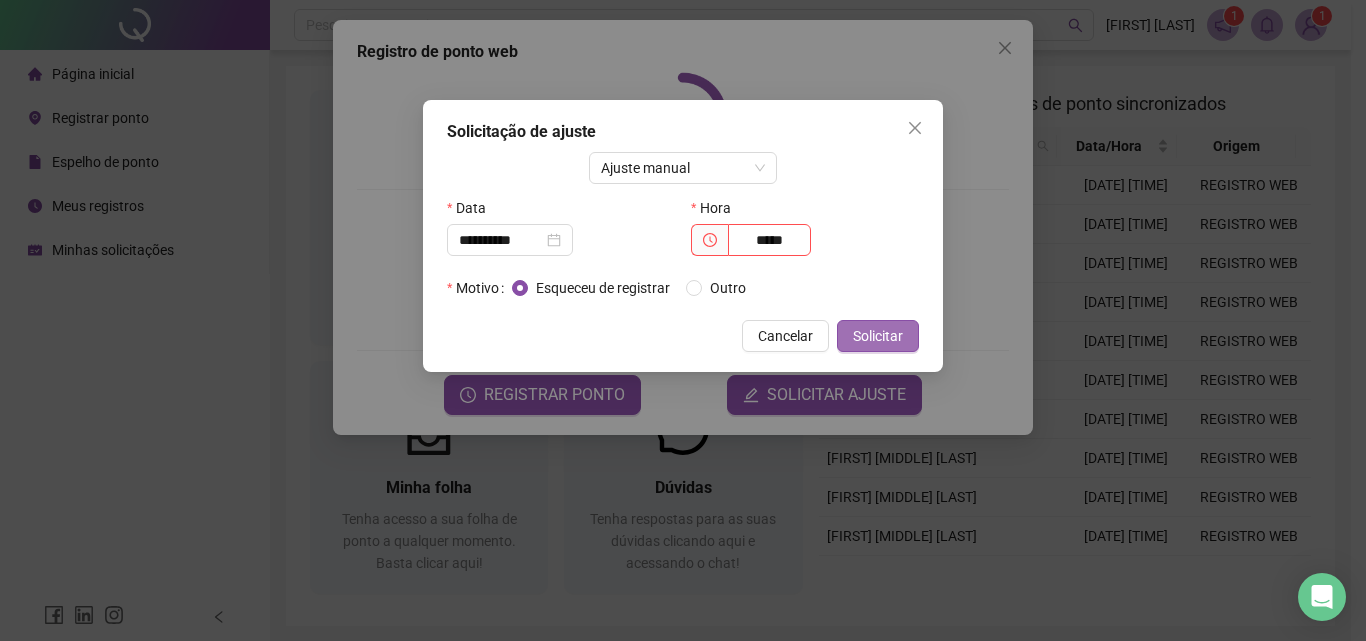 click on "Solicitar" at bounding box center (878, 336) 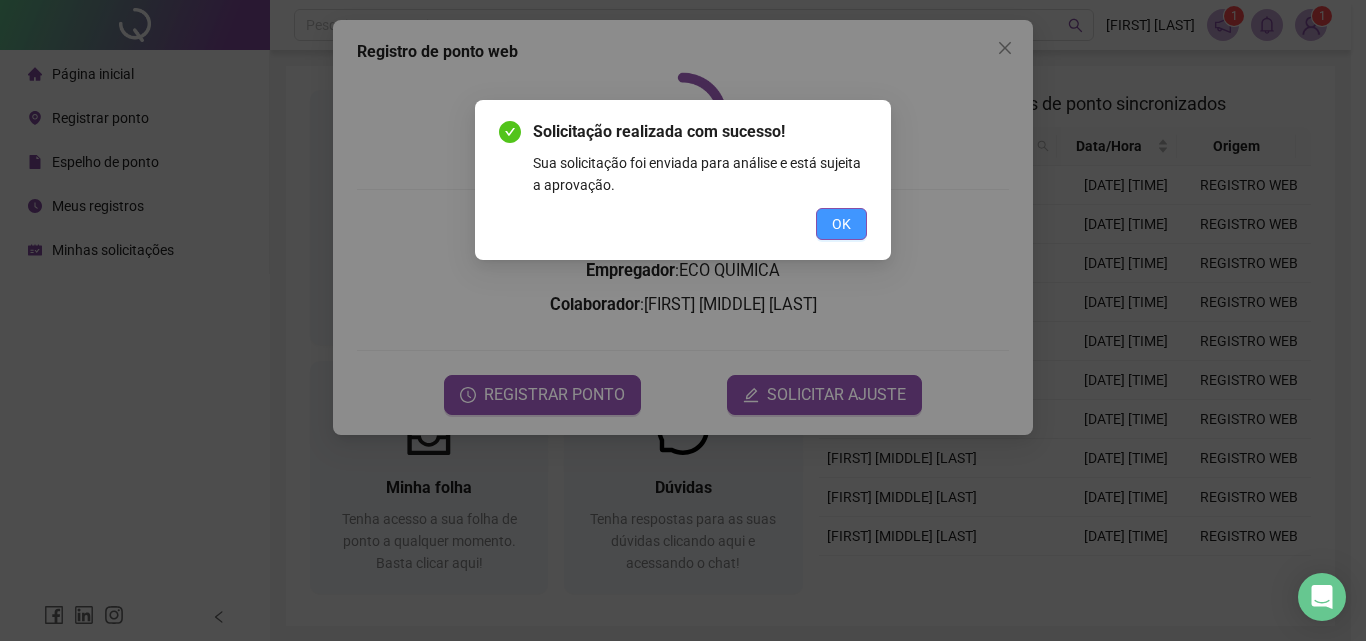 click on "OK" at bounding box center (841, 224) 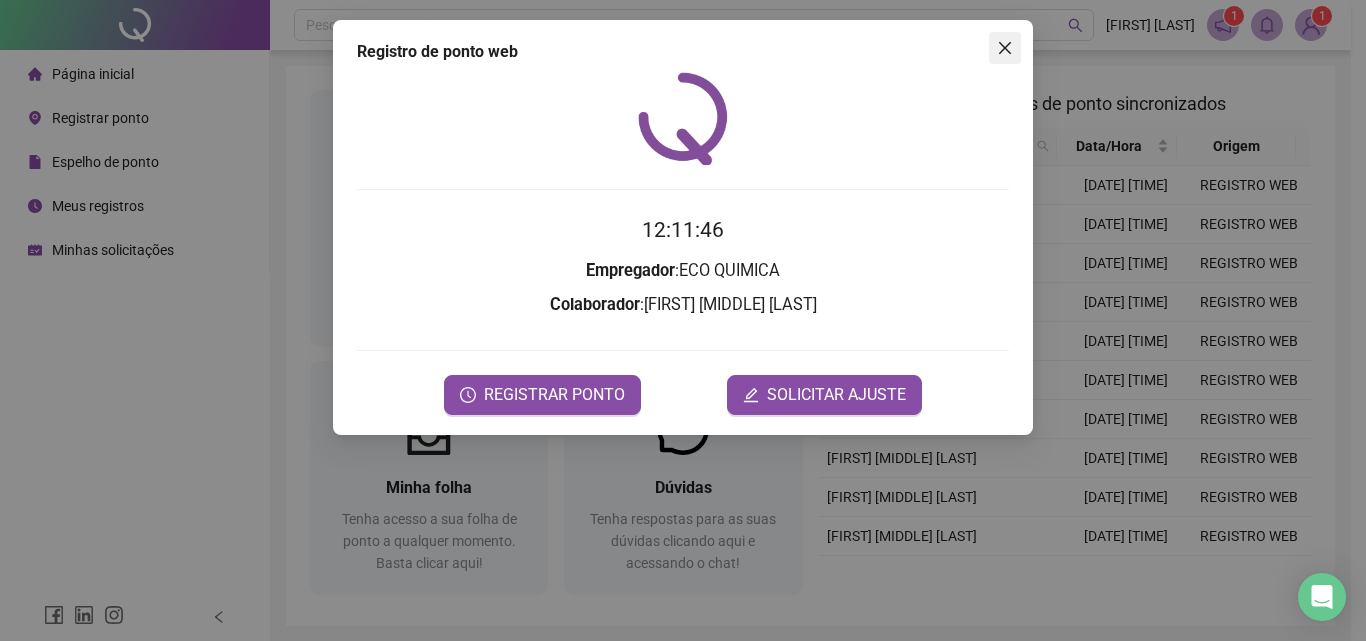click 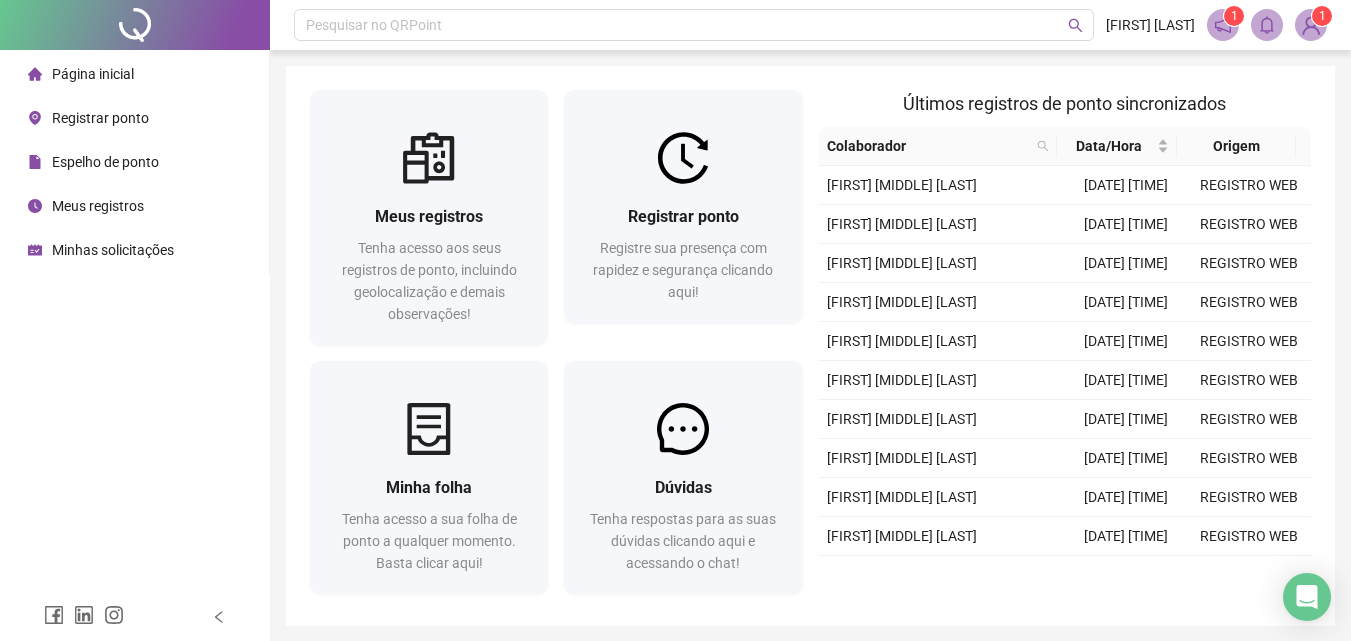 click at bounding box center (1311, 25) 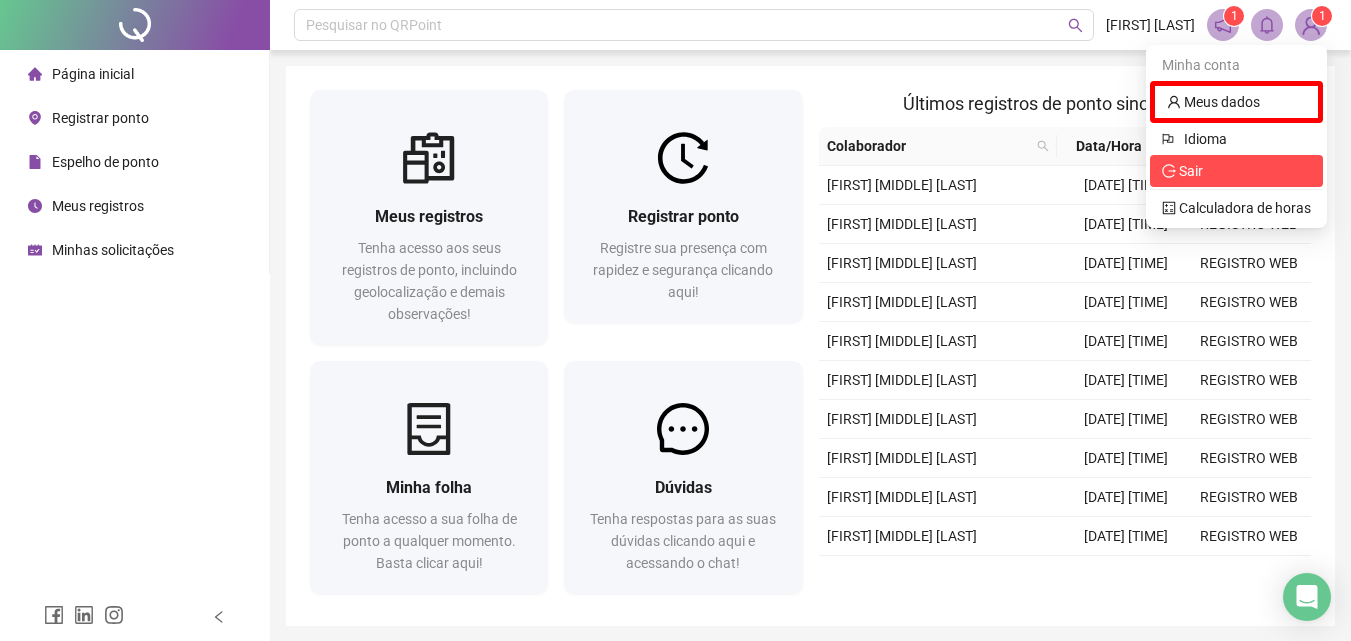 click on "Sair" at bounding box center [1236, 171] 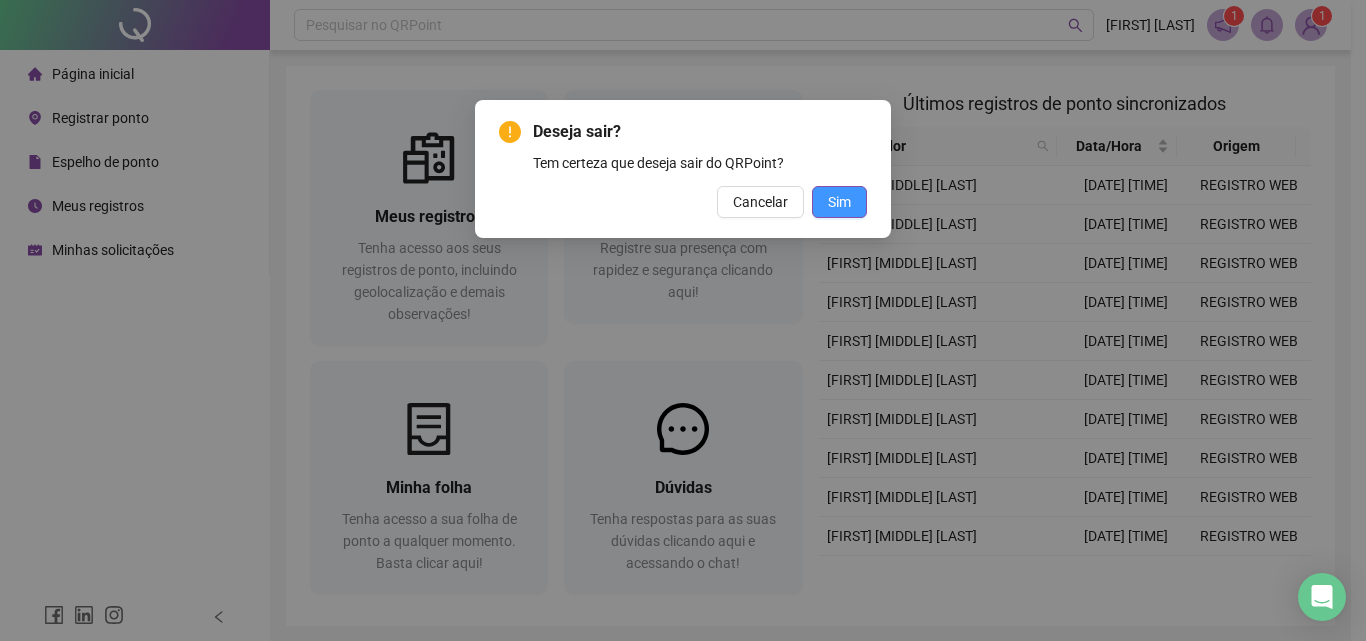 click on "Sim" at bounding box center (839, 202) 